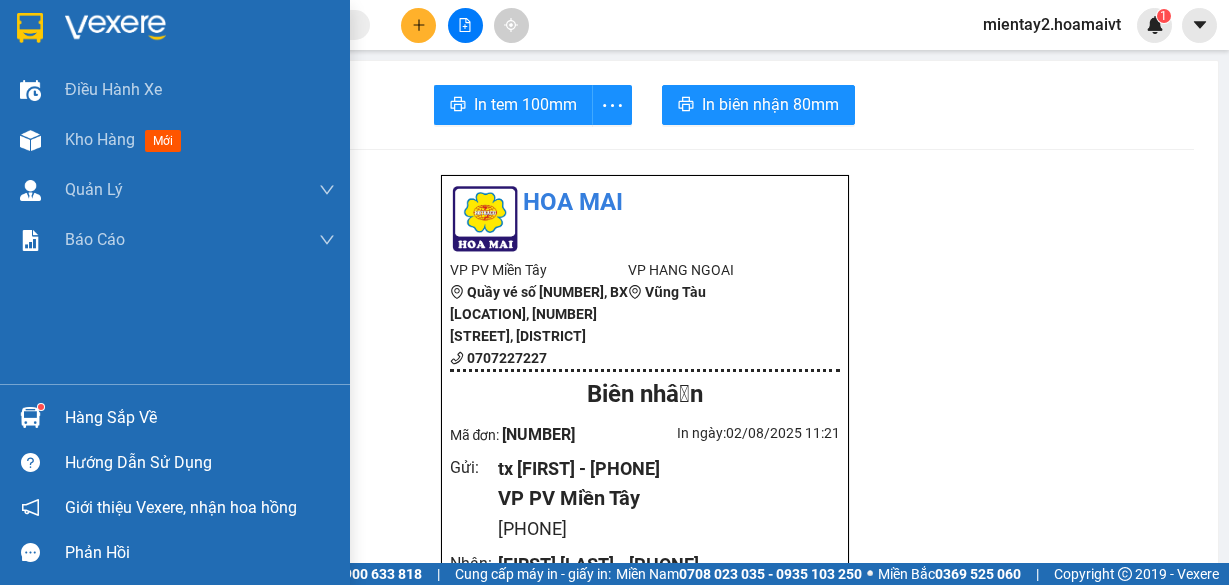 click on "Kho hàng" at bounding box center (100, 139) 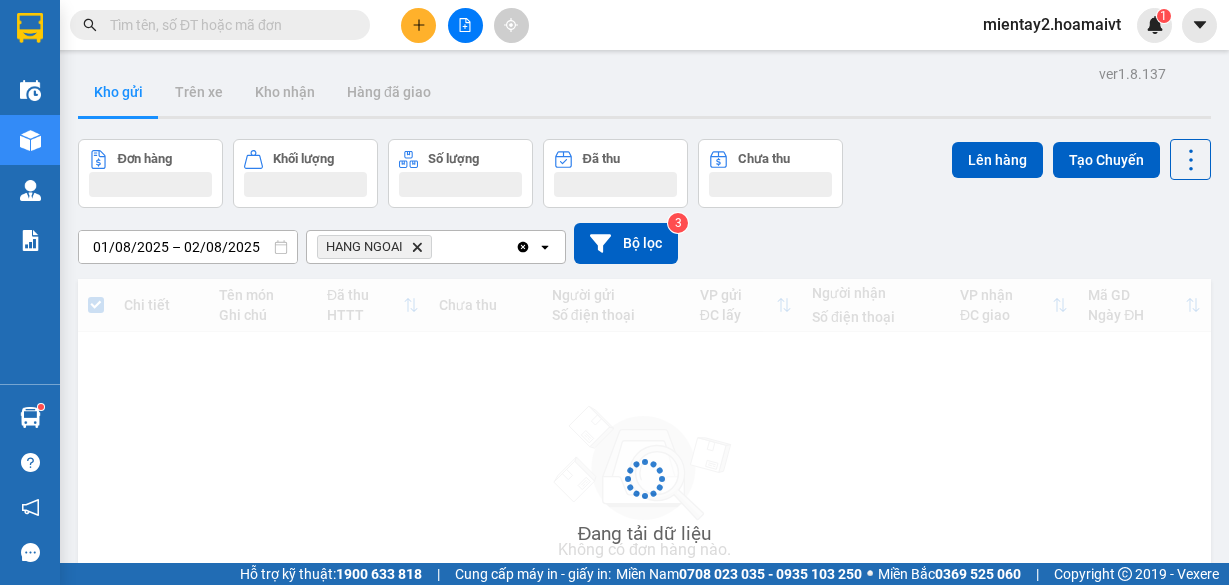 scroll, scrollTop: 0, scrollLeft: 0, axis: both 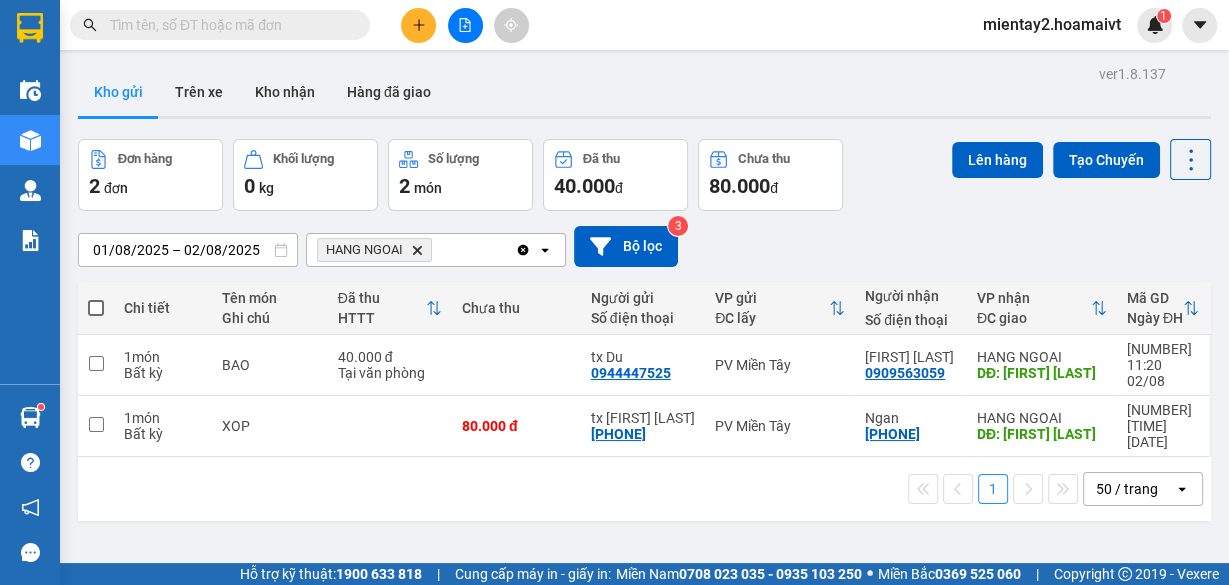 click at bounding box center [465, 25] 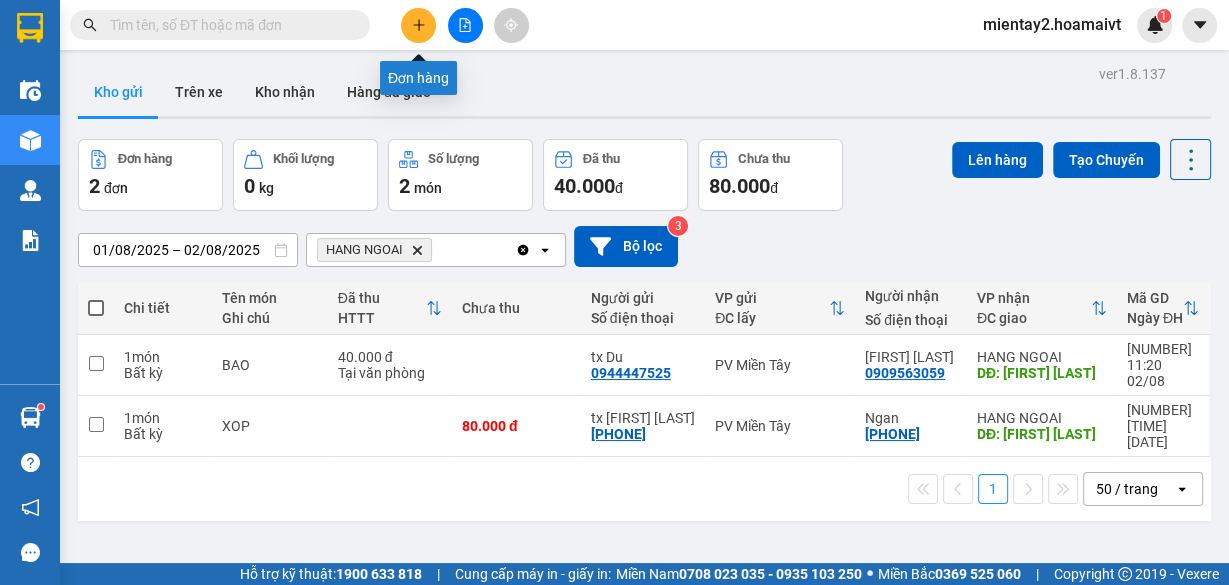 click at bounding box center [418, 25] 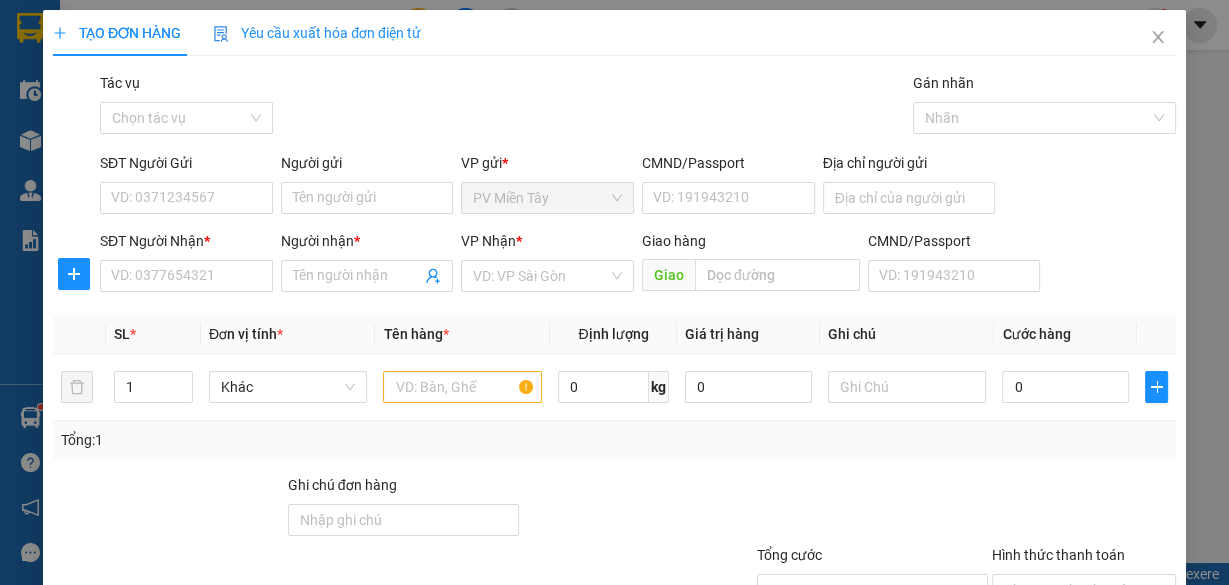 click on "SĐT Người Nhận  * VD: 0377654321" at bounding box center (186, 265) 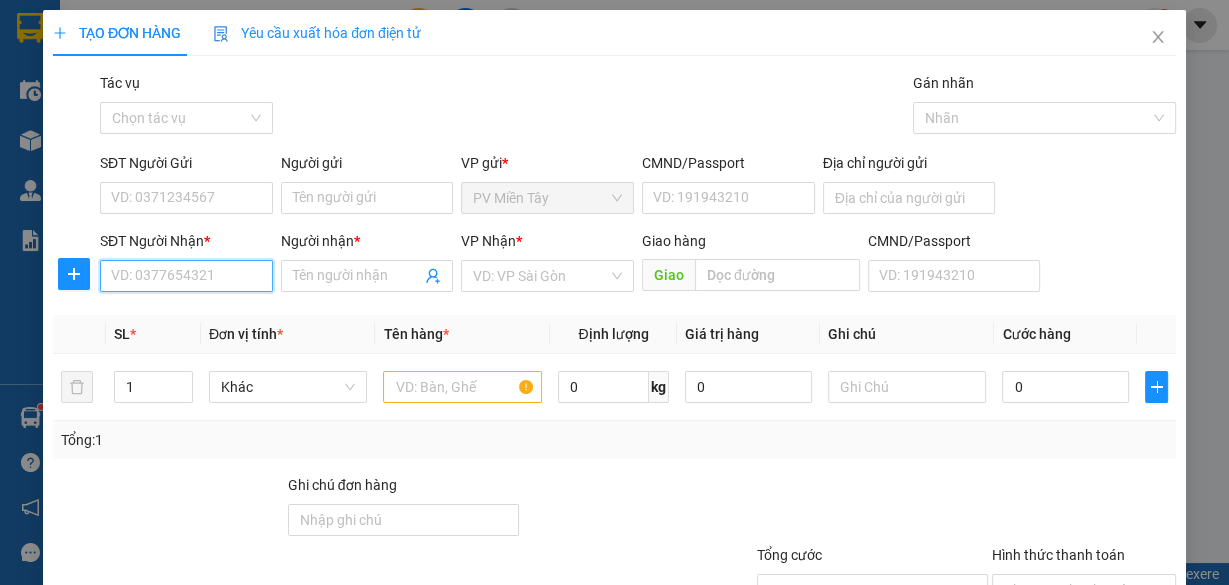 click on "SĐT Người Nhận  *" at bounding box center [186, 276] 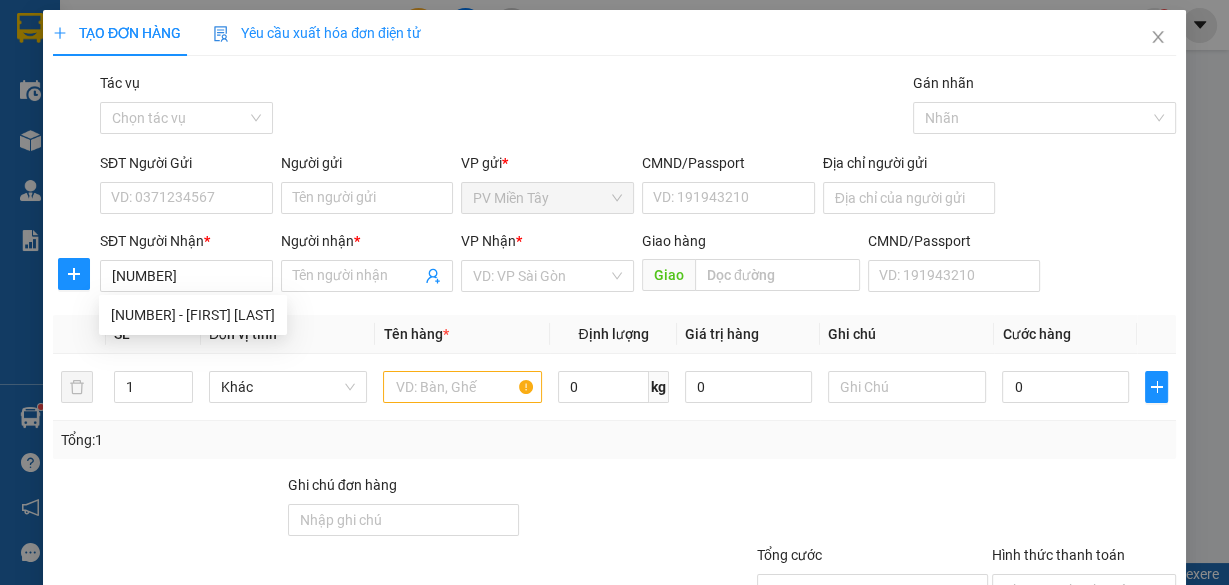 click on "Transit Pickup Surcharge Ids Transit Deliver Surcharge Ids Transit Deliver Surcharge Transit Deliver Surcharge Gói vận chuyển  * Tiêu chuẩn Tác vụ Chọn tác vụ Gán nhãn   Nhãn SĐT Người Gửi VD: [PHONE] Người gửi Tên người gửi VP gửi  * PV Miền Tây CMND/Passport VD: [NUMBER] Địa chỉ người gửi SĐT Người Nhận  * [NUMBER] Người nhận  * Tên người nhận VP Nhận  * VD: VP Sài Gòn Giao hàng Giao CMND/Passport VD: [NUMBER] SL  * Đơn vị tính  * Tên hàng  * Định lượng Giá trị hàng Ghi chú Cước hàng                   1 Khác 0 kg 0 0 Tổng:  1 Ghi chú đơn hàng Tổng cước 0 Hình thức thanh toán Chọn HT Thanh Toán Số tiền thu trước 0 Chưa thanh toán 0 Chọn HT Thanh Toán Lưu nháp Xóa Thông tin Lưu Lưu và In" at bounding box center [614, 386] 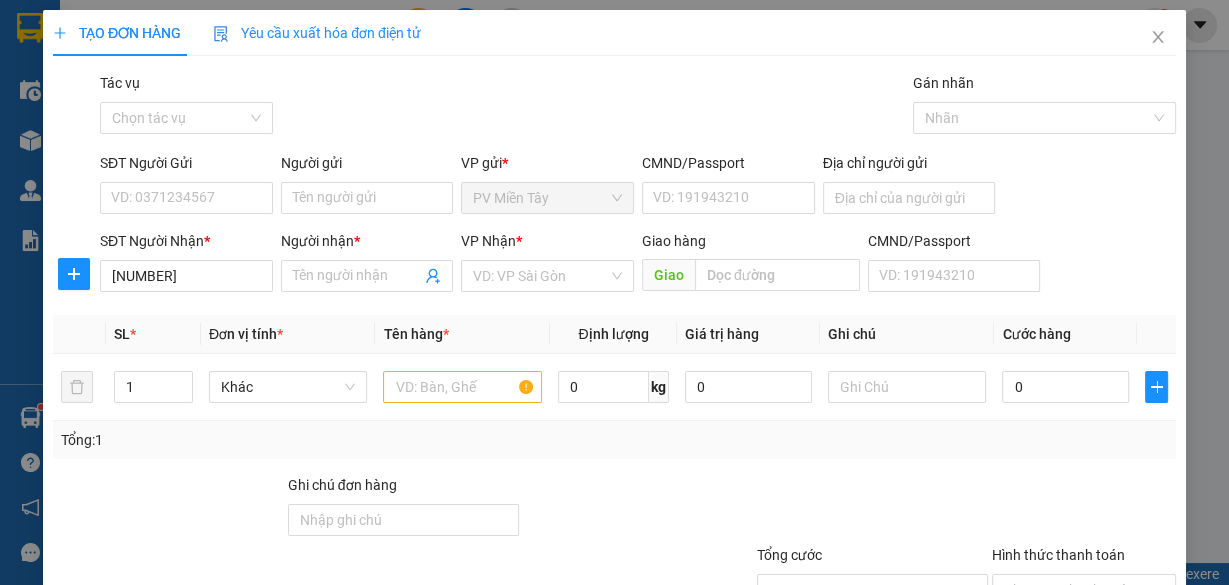 click on "Đơn vị tính  *" at bounding box center [288, 334] 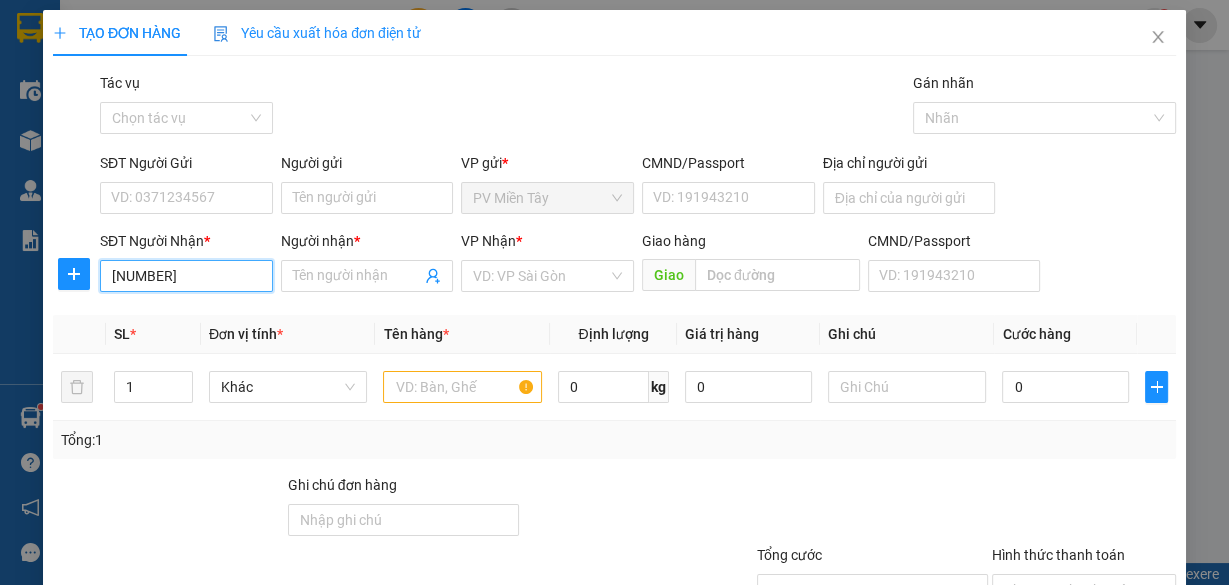 click on "[NUMBER]" at bounding box center (186, 276) 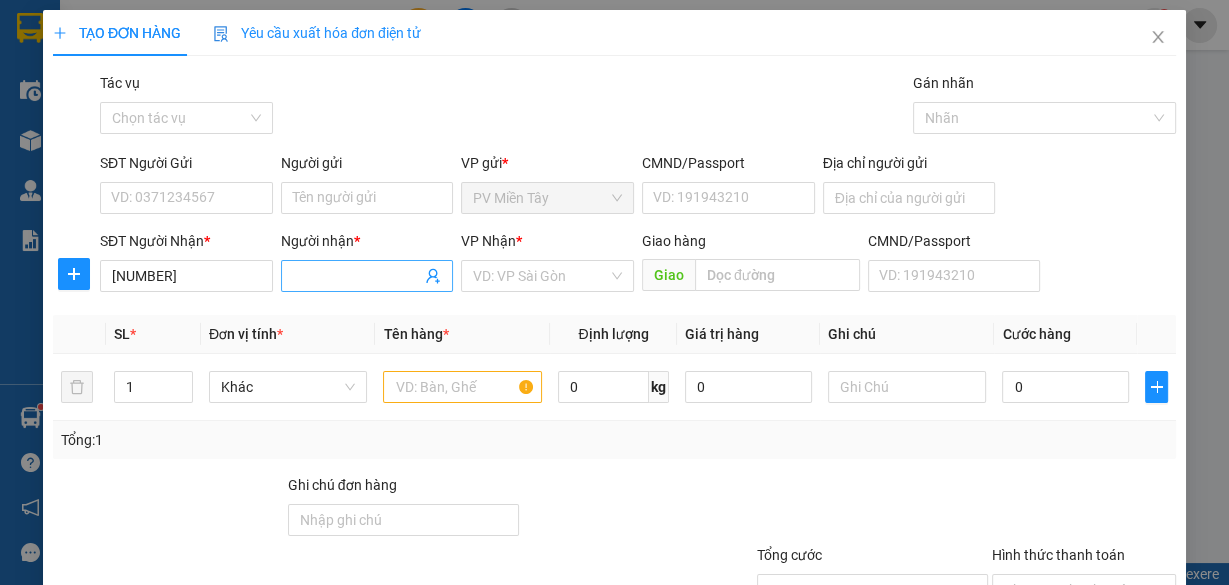 click on "Người nhận  *" at bounding box center (357, 276) 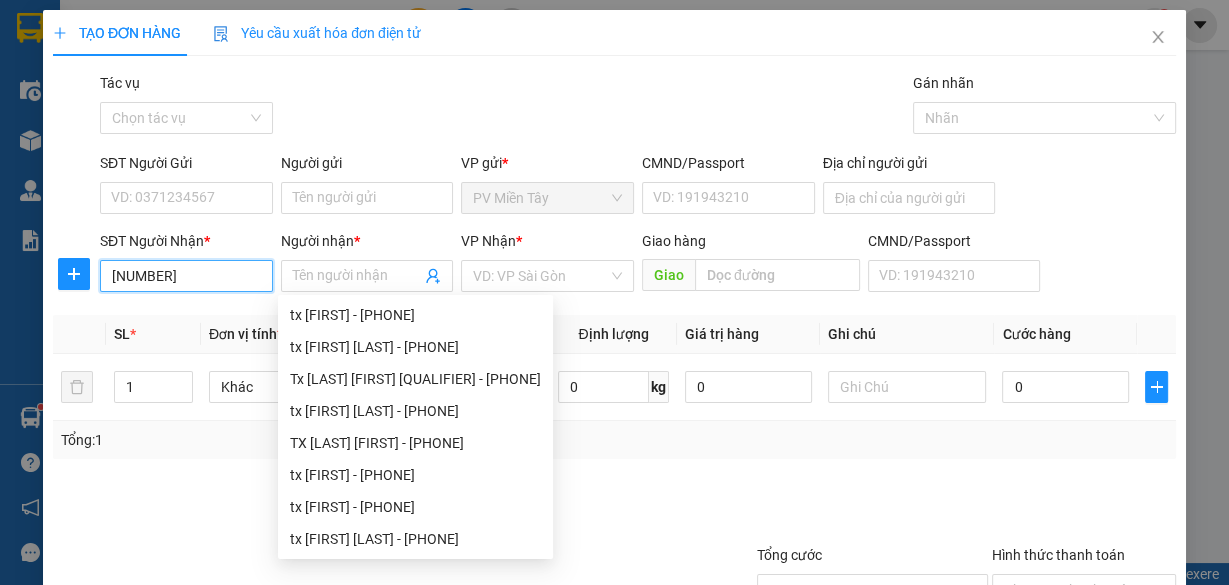 click on "[NUMBER]" at bounding box center [186, 276] 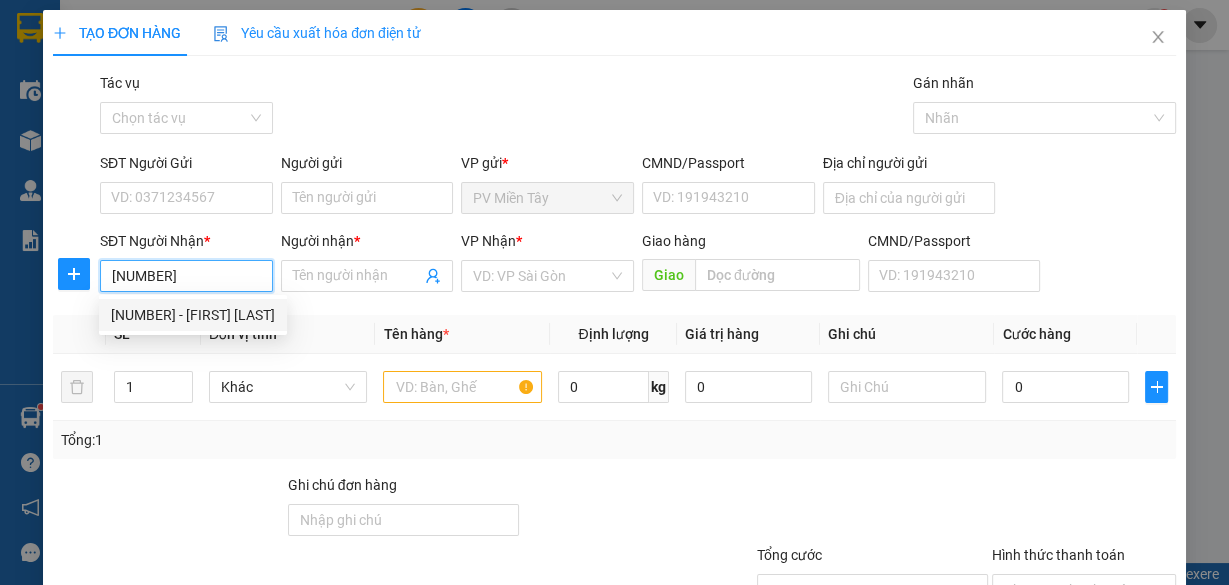 click on "[NUMBER] - [FIRST] [LAST]" at bounding box center (193, 315) 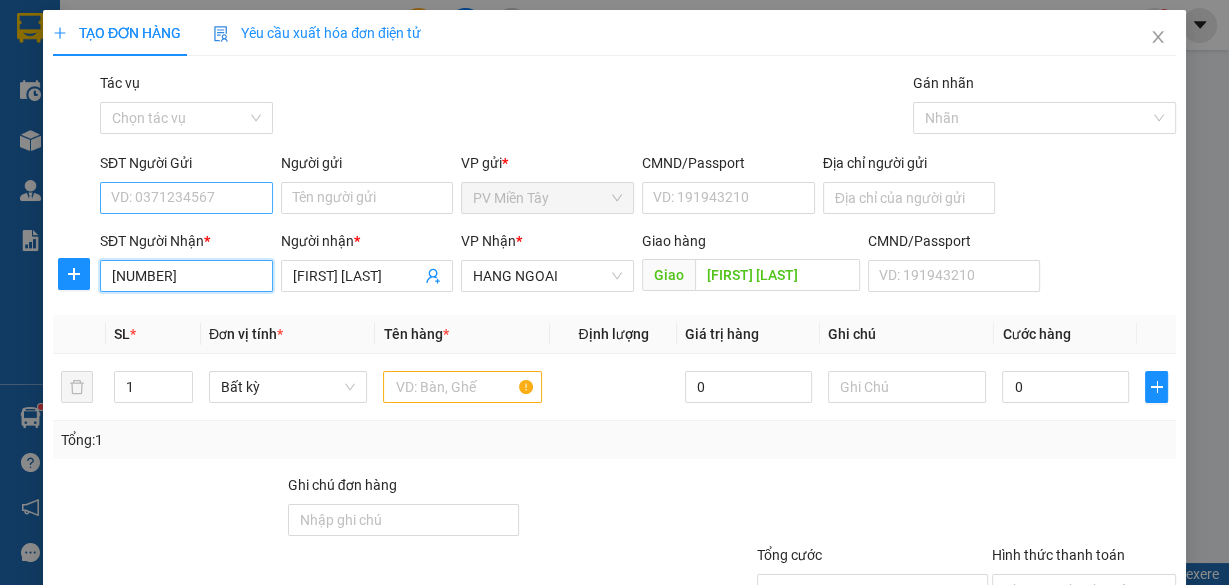 type on "[NUMBER]" 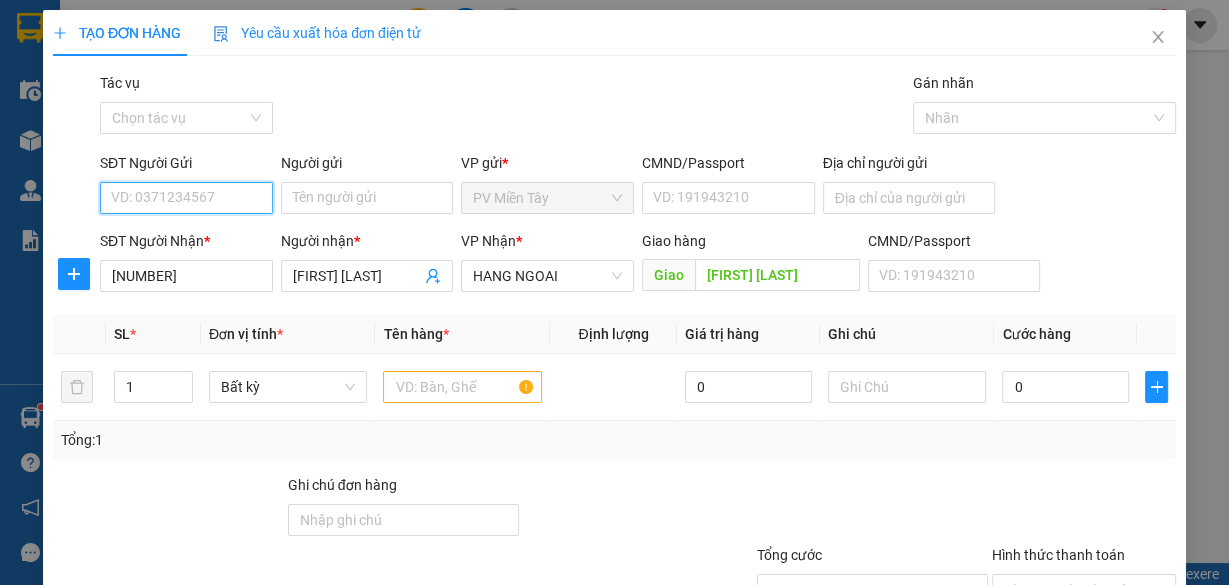 click on "SĐT Người Gửi" at bounding box center [186, 198] 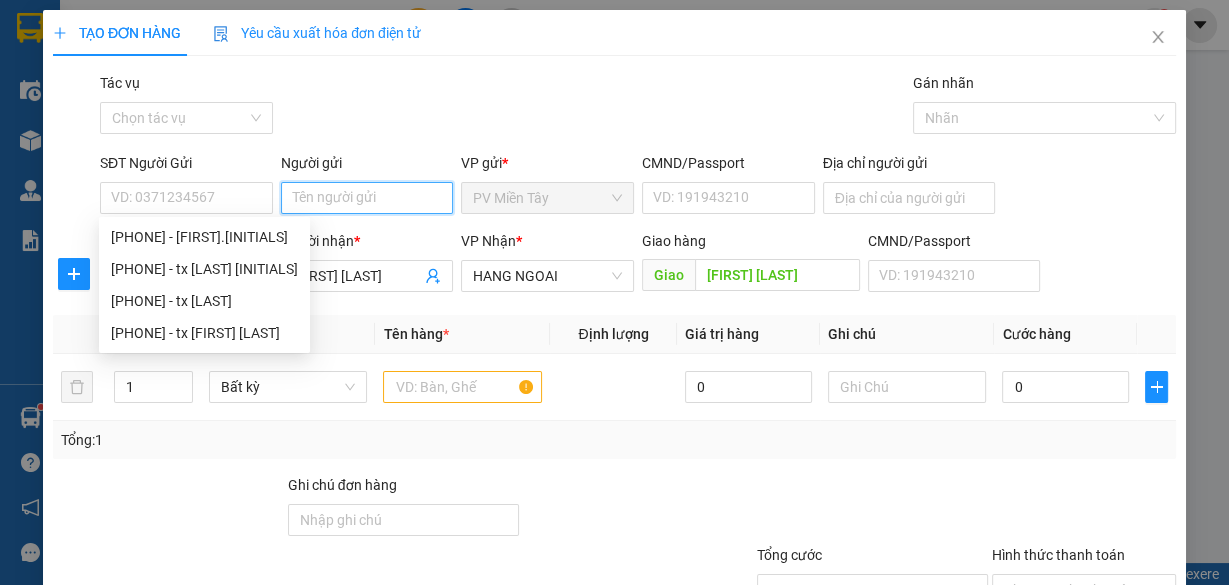 click on "Người gửi" at bounding box center [367, 198] 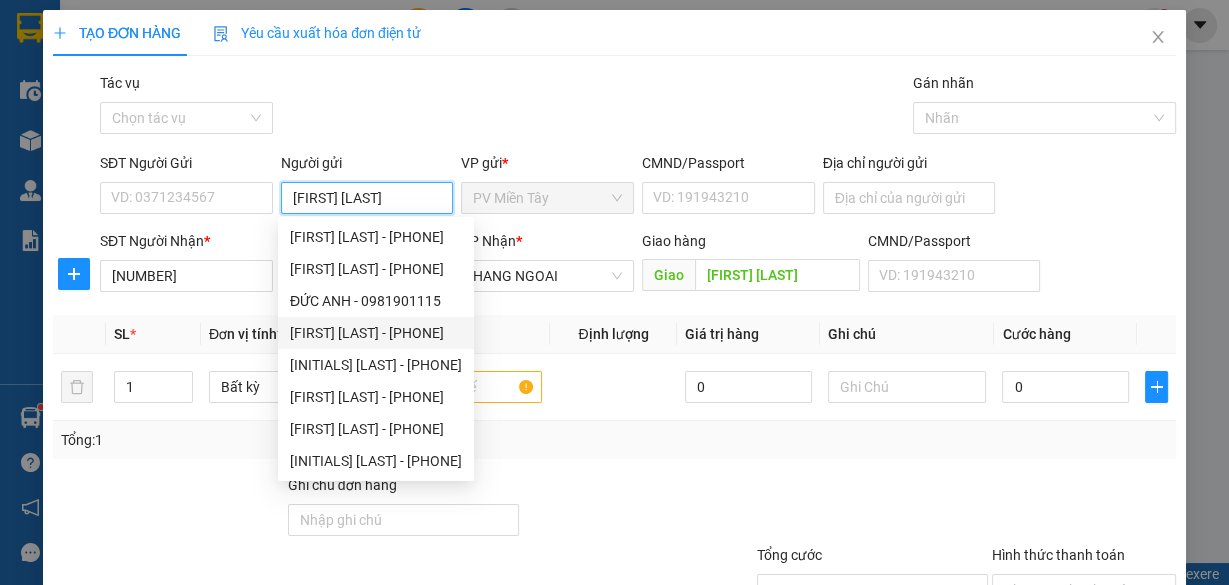 scroll, scrollTop: 64, scrollLeft: 0, axis: vertical 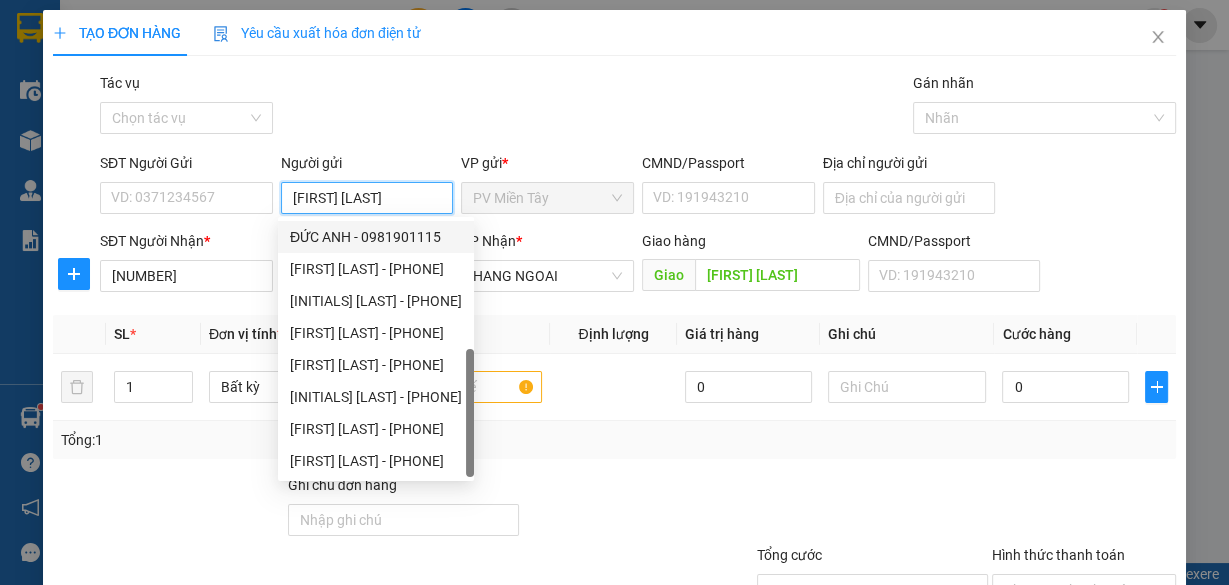 click on "[FIRST] [LAST]" at bounding box center (367, 198) 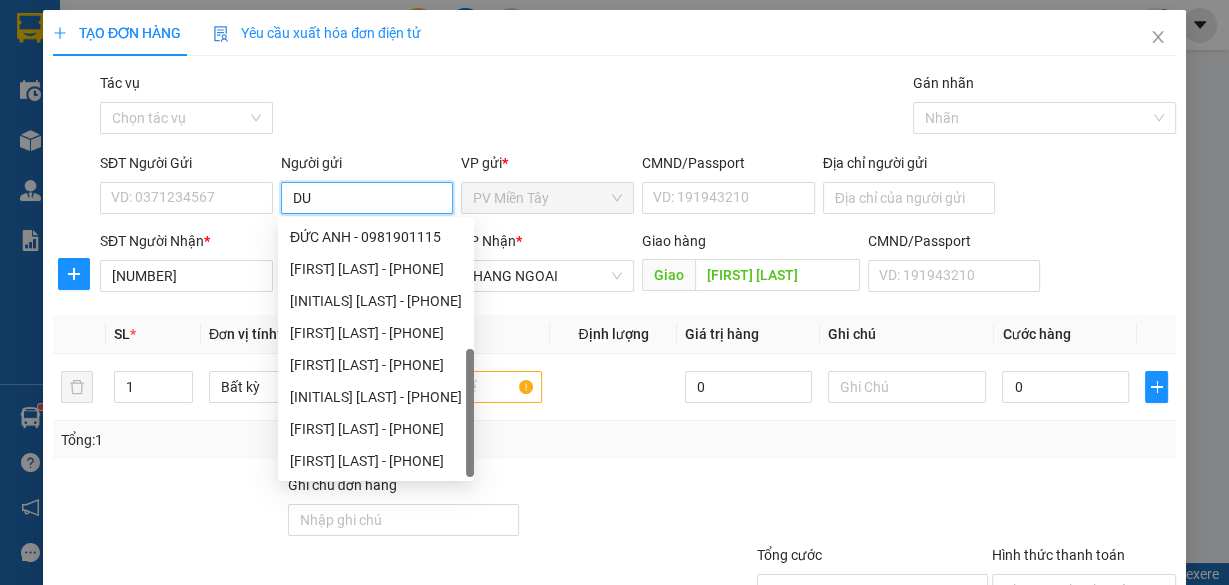 type on "D" 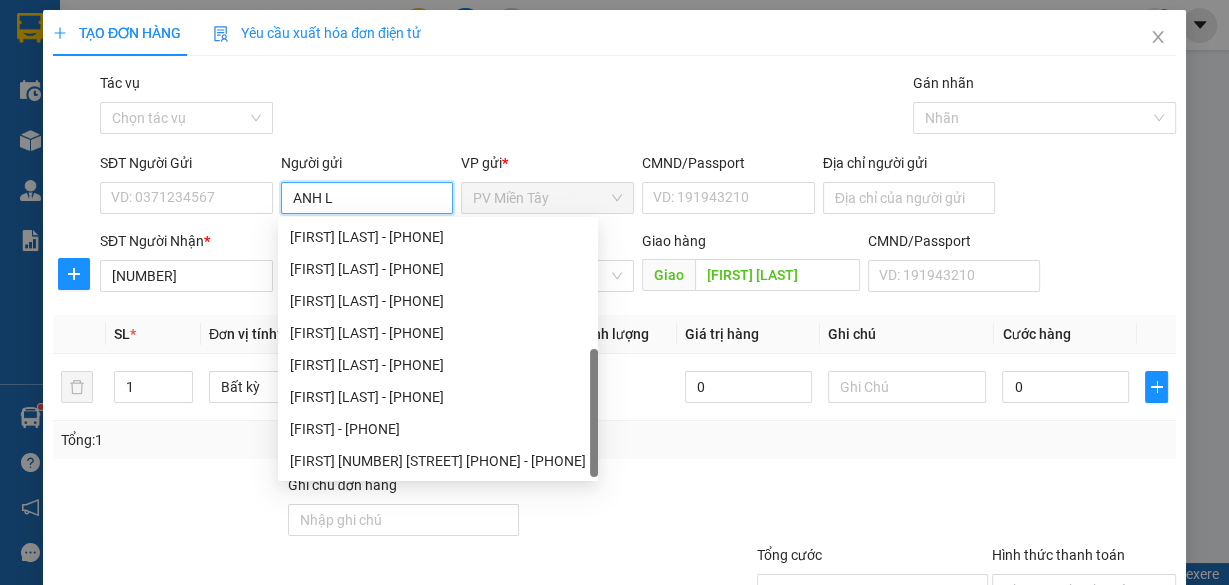 type on "[FIRST] [LAST]" 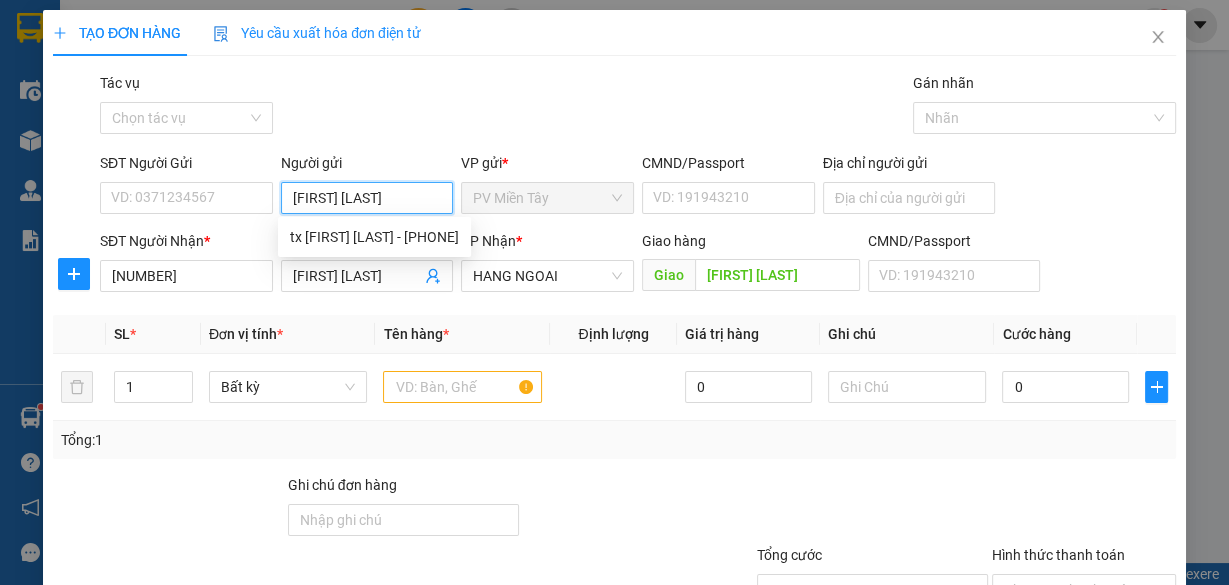 scroll, scrollTop: 0, scrollLeft: 0, axis: both 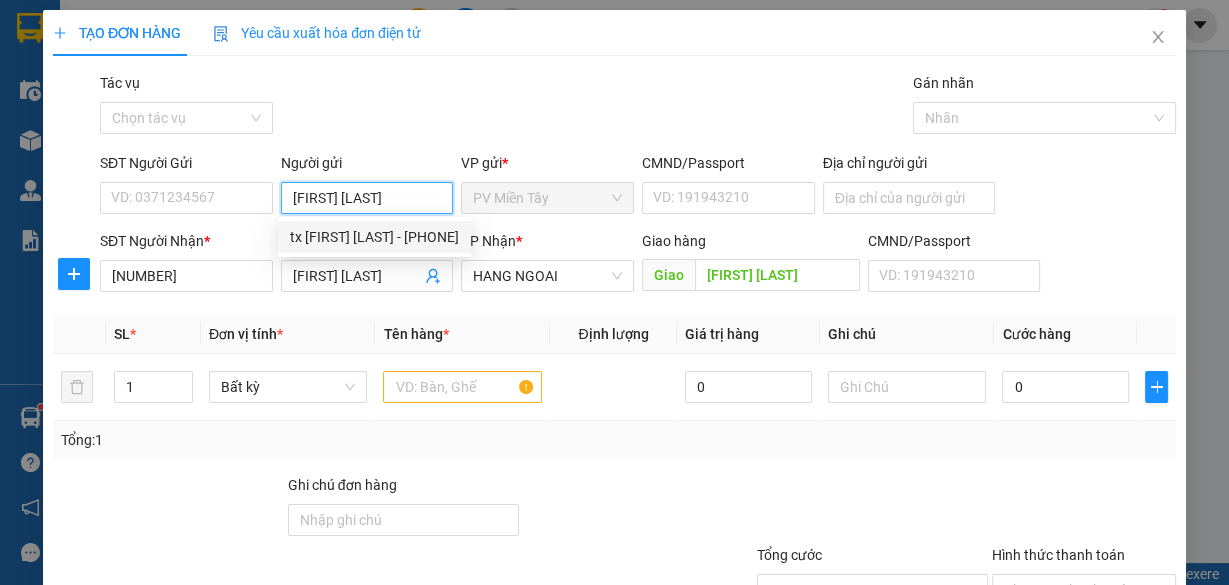 click on "tx [FIRST] [LAST] - [PHONE]" at bounding box center (374, 237) 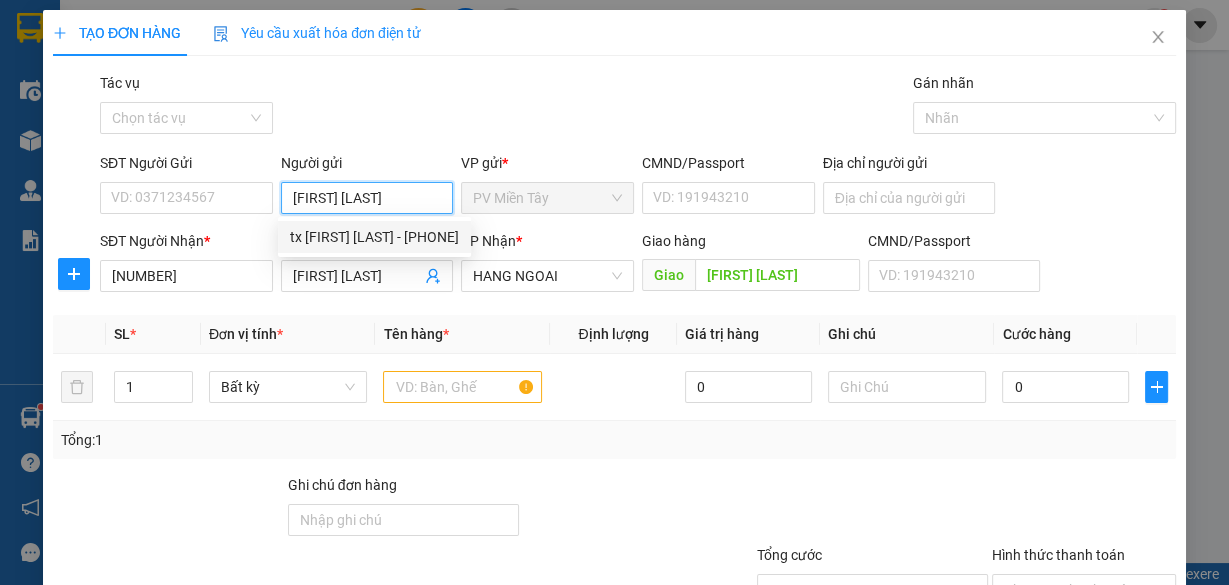 type on "[PHONE]" 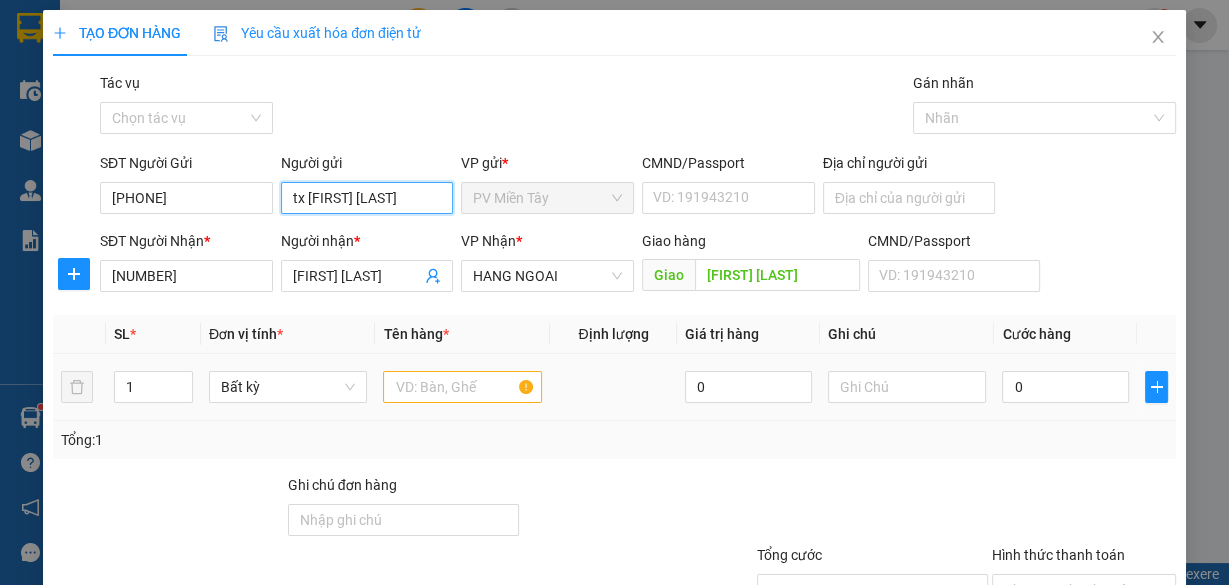 type on "tx [FIRST] [LAST]" 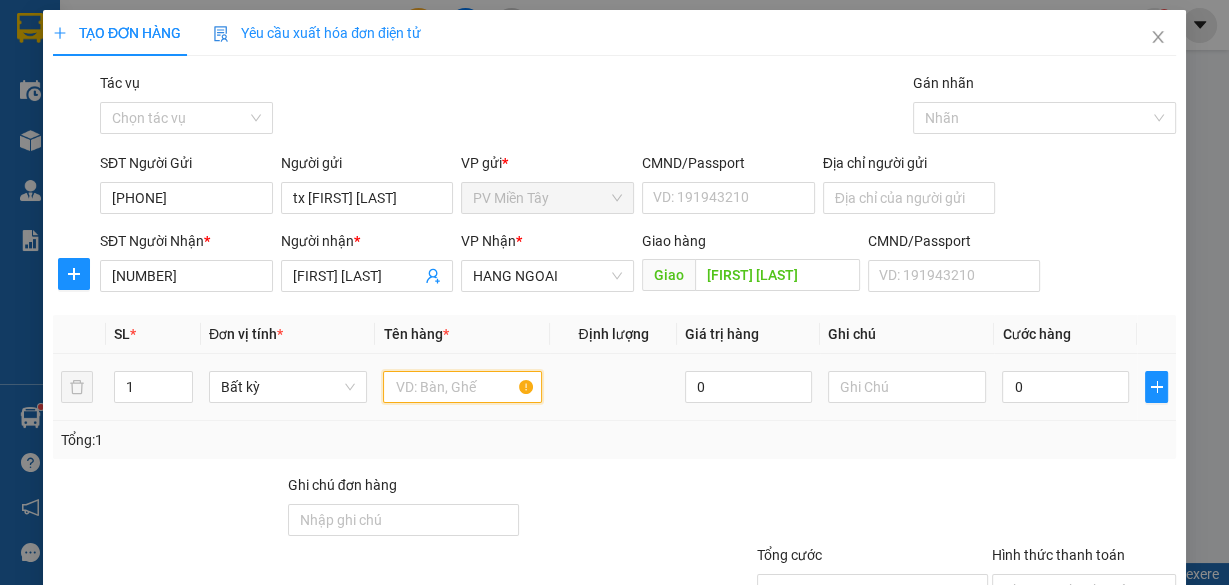 click at bounding box center (462, 387) 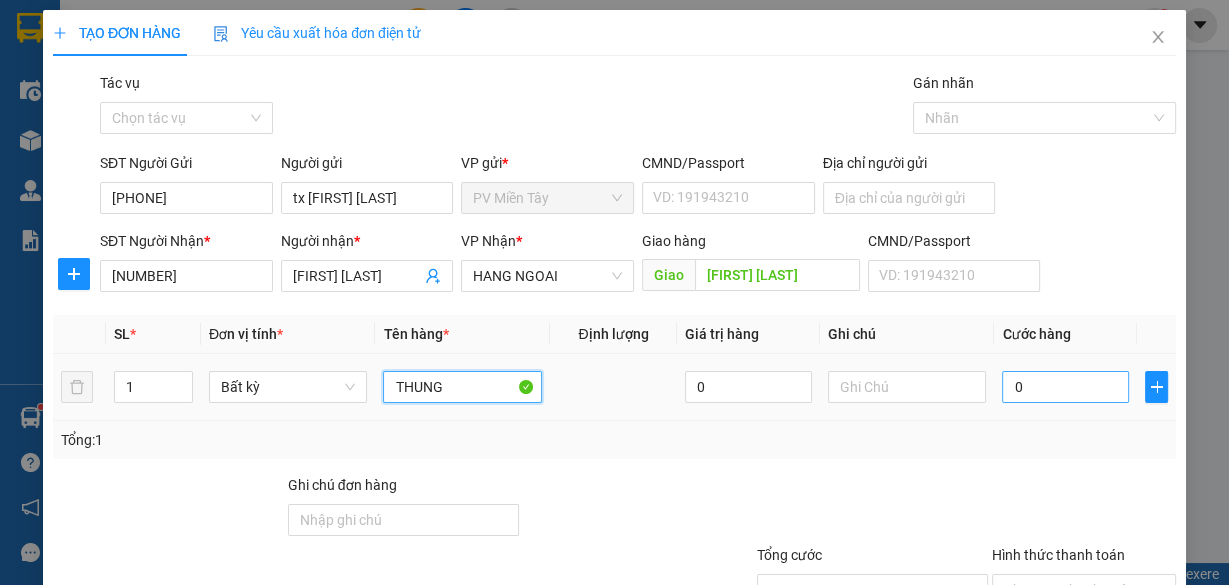 type on "THUNG" 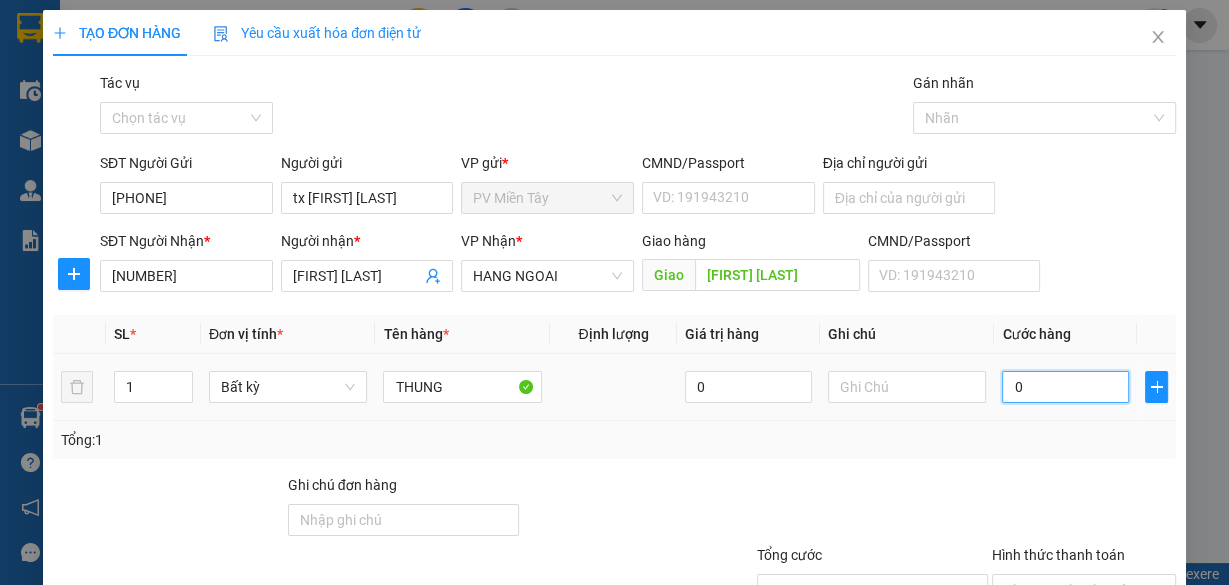 click on "0" at bounding box center (1065, 387) 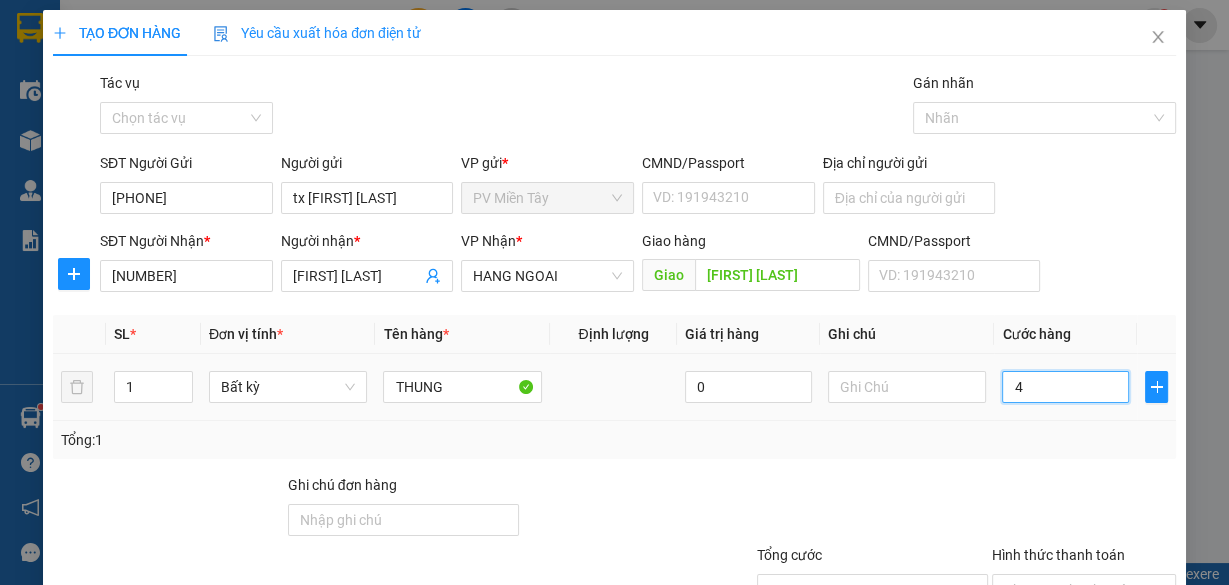 type on "40" 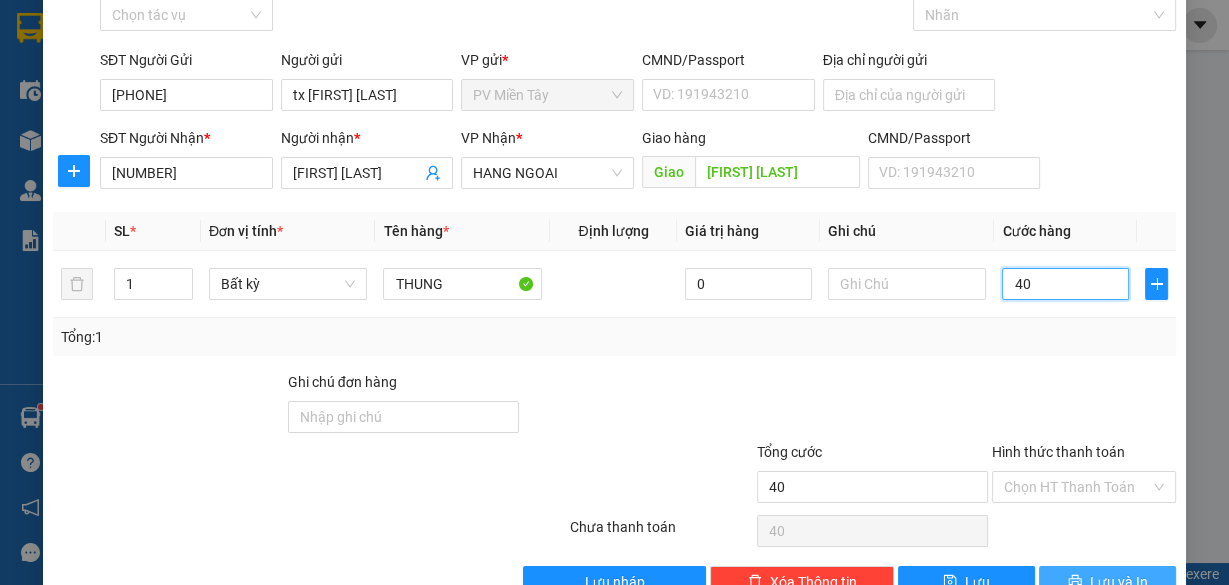 scroll, scrollTop: 152, scrollLeft: 0, axis: vertical 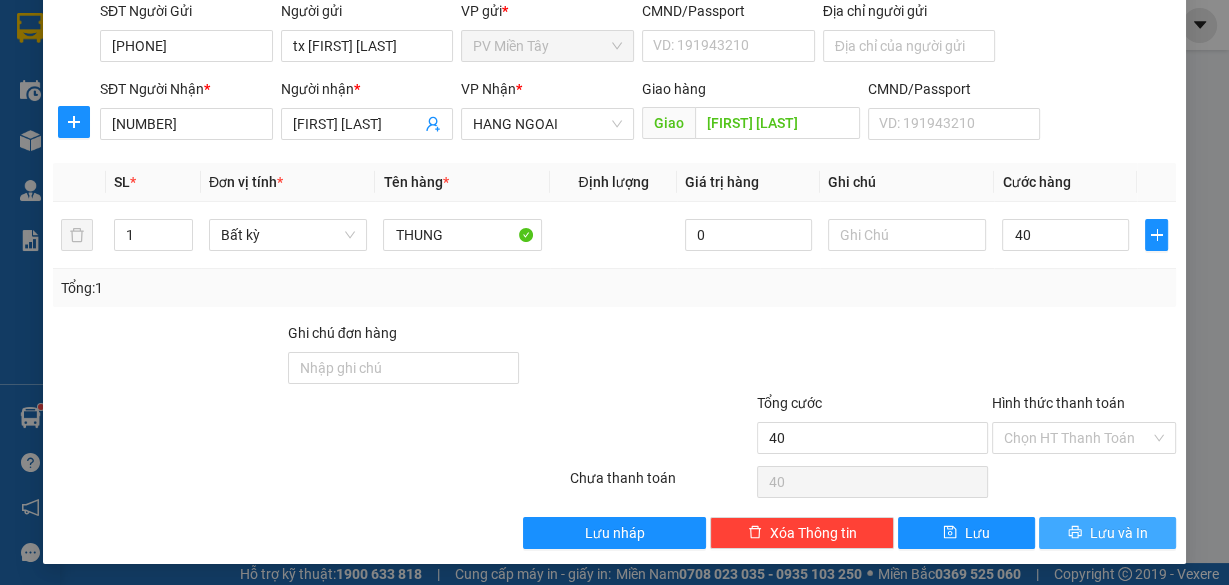 type on "40.000" 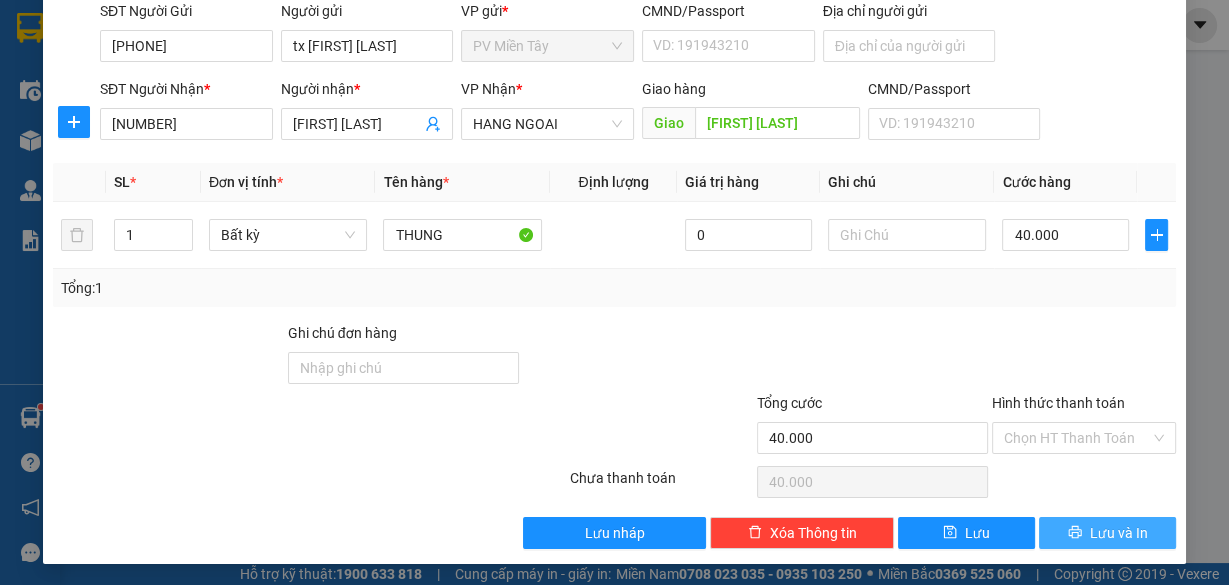 click on "Lưu và In" at bounding box center [1119, 533] 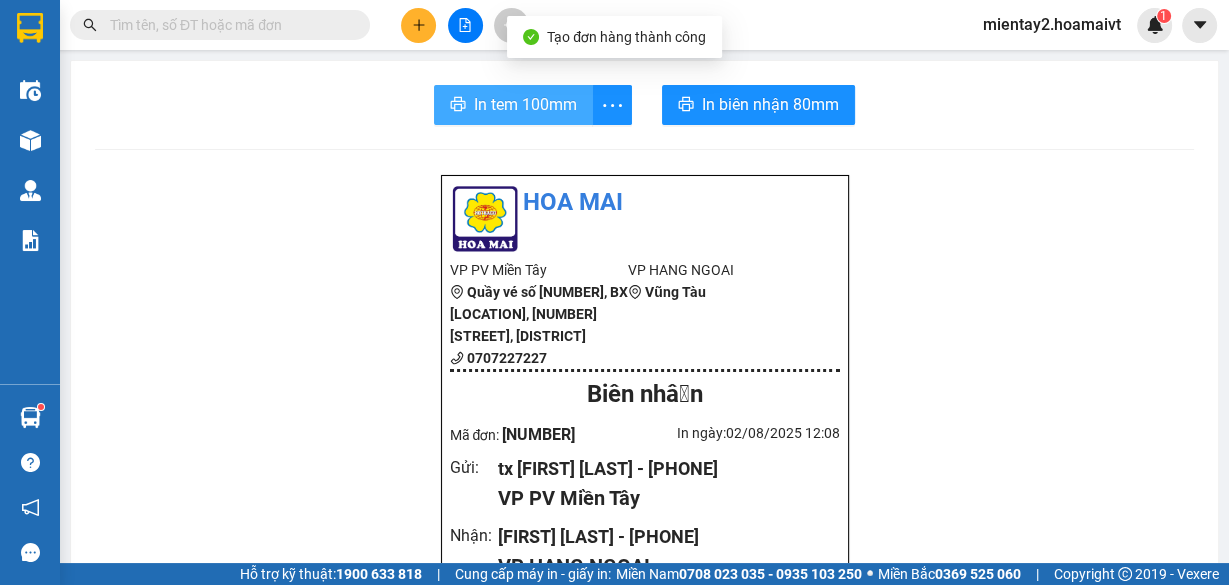 click on "In tem 100mm" at bounding box center (525, 104) 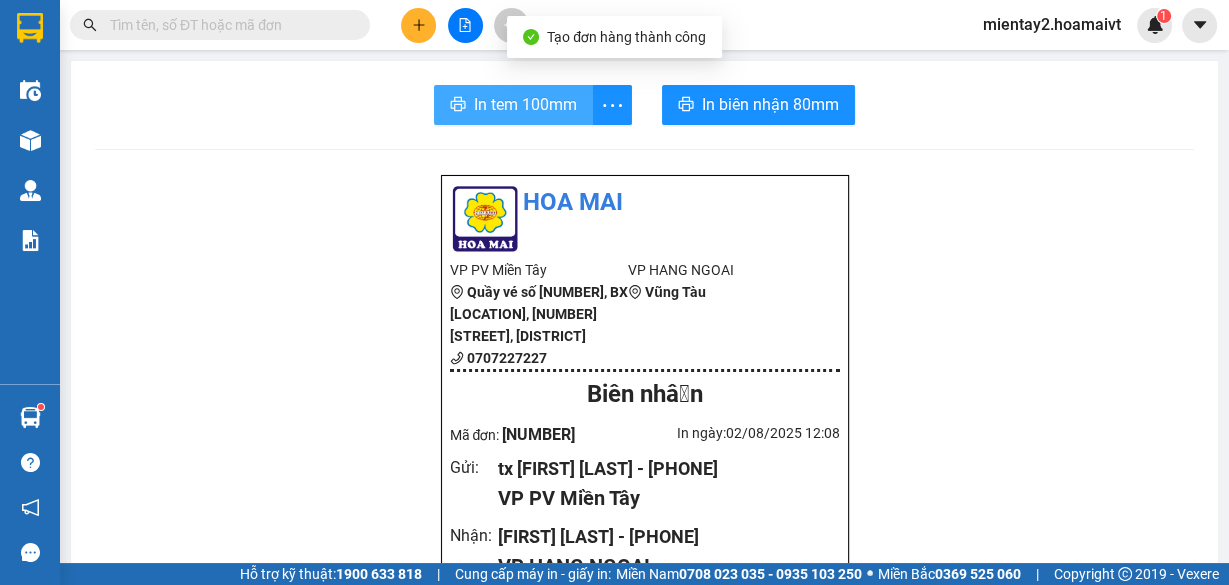 scroll, scrollTop: 0, scrollLeft: 0, axis: both 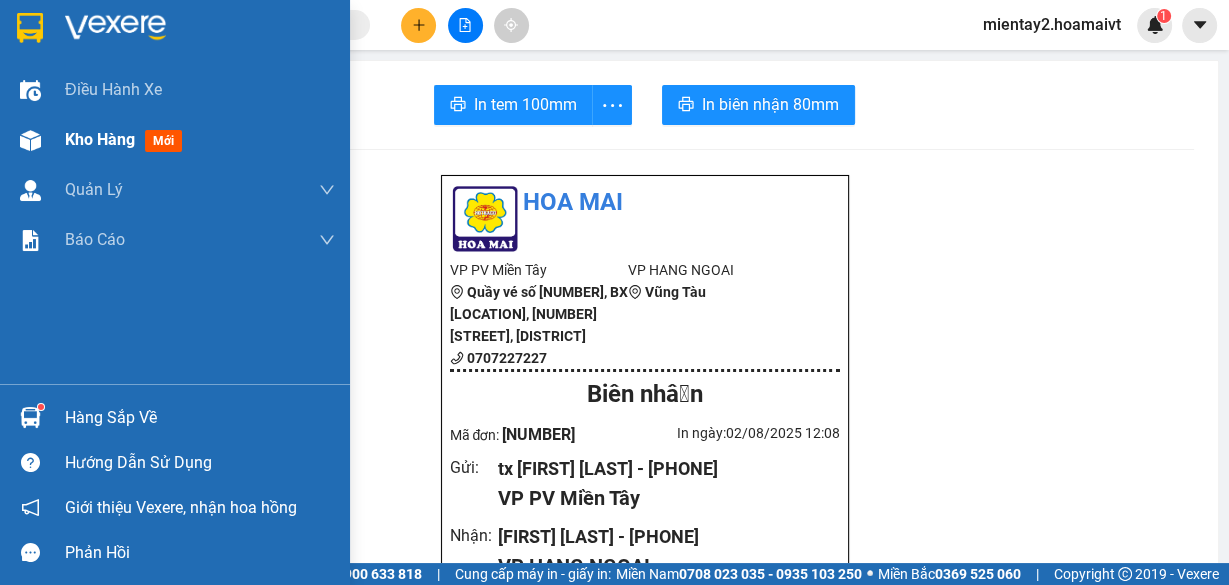 click on "Kho hàng" at bounding box center (100, 139) 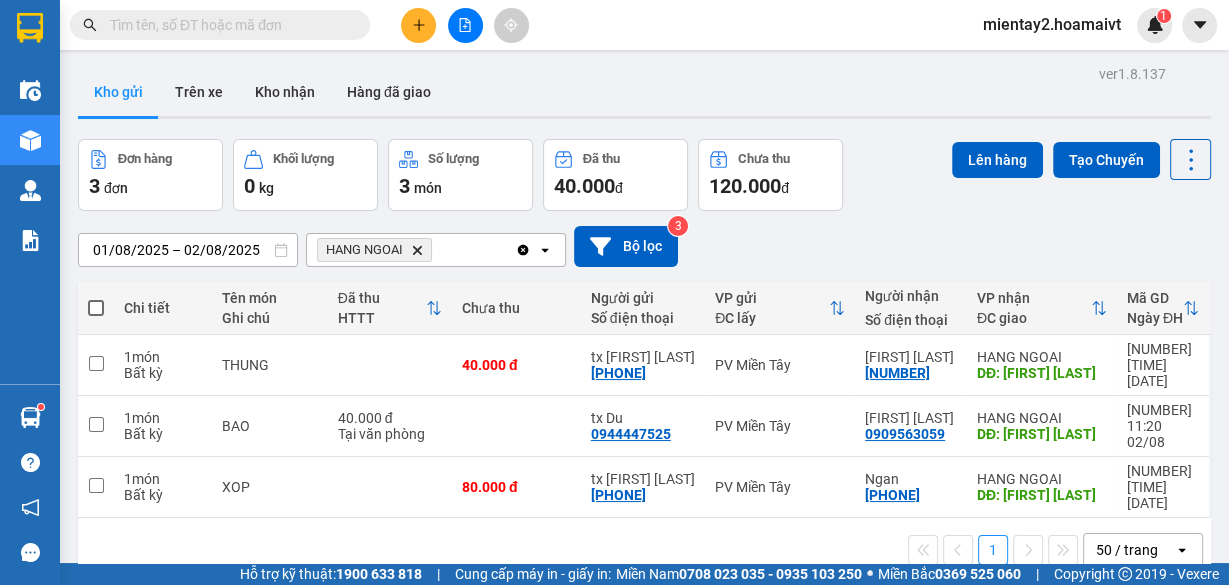 click at bounding box center [96, 308] 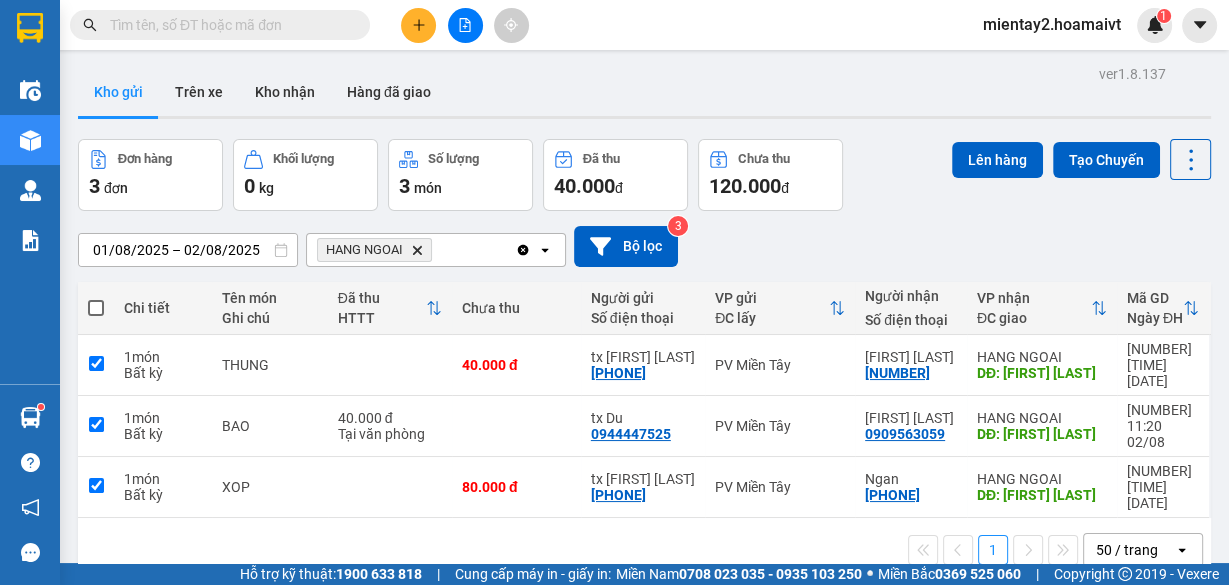 checkbox on "true" 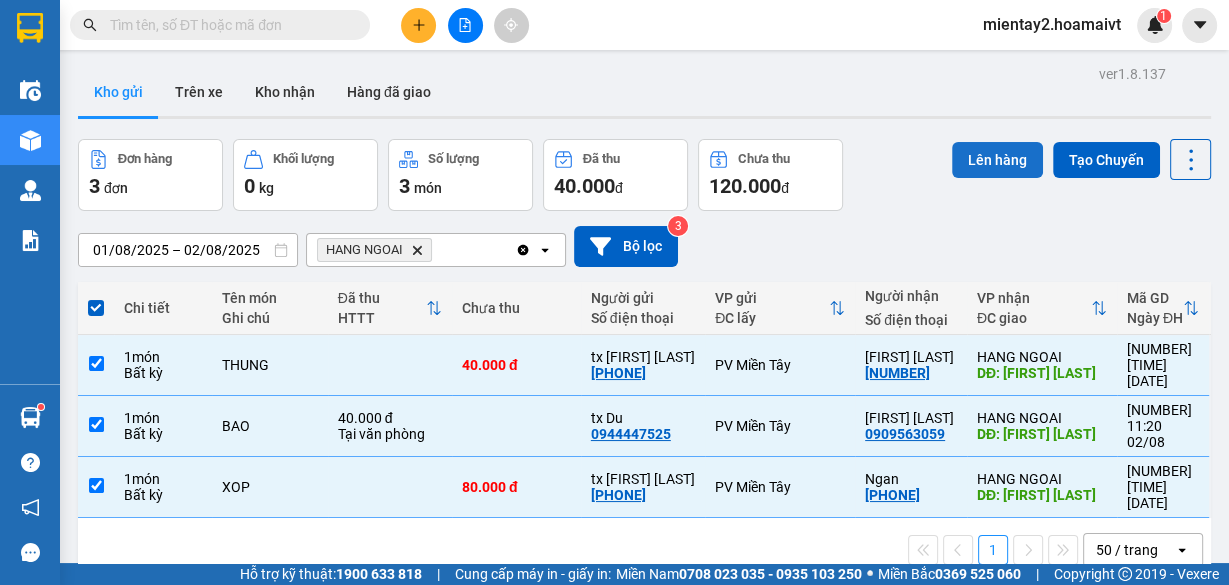 click on "Lên hàng" at bounding box center [997, 160] 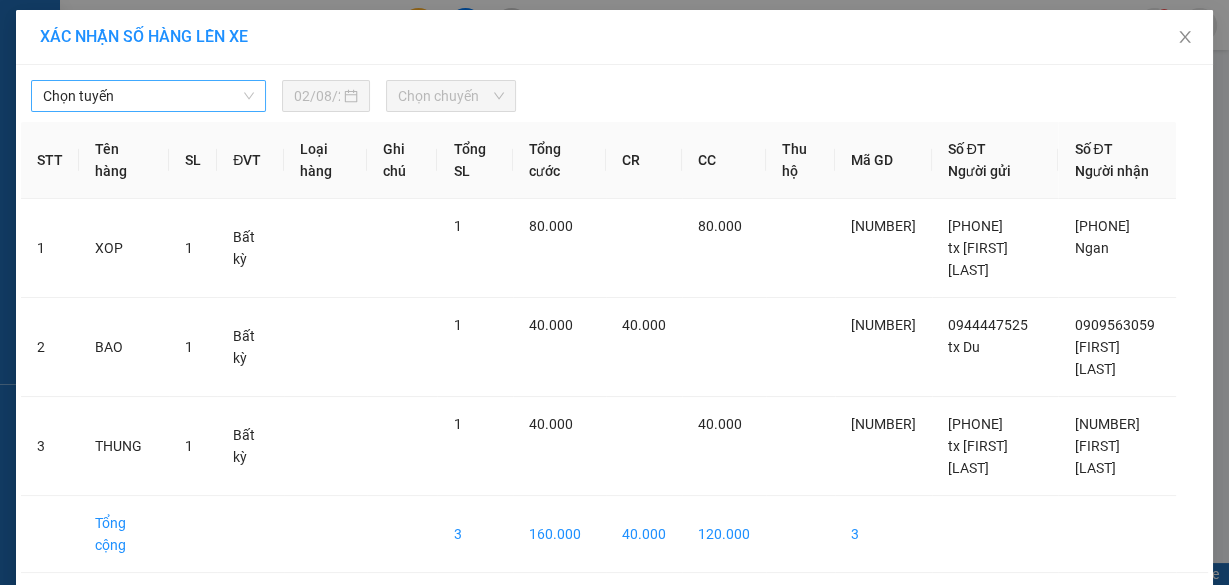 click on "Chọn tuyến" at bounding box center [148, 96] 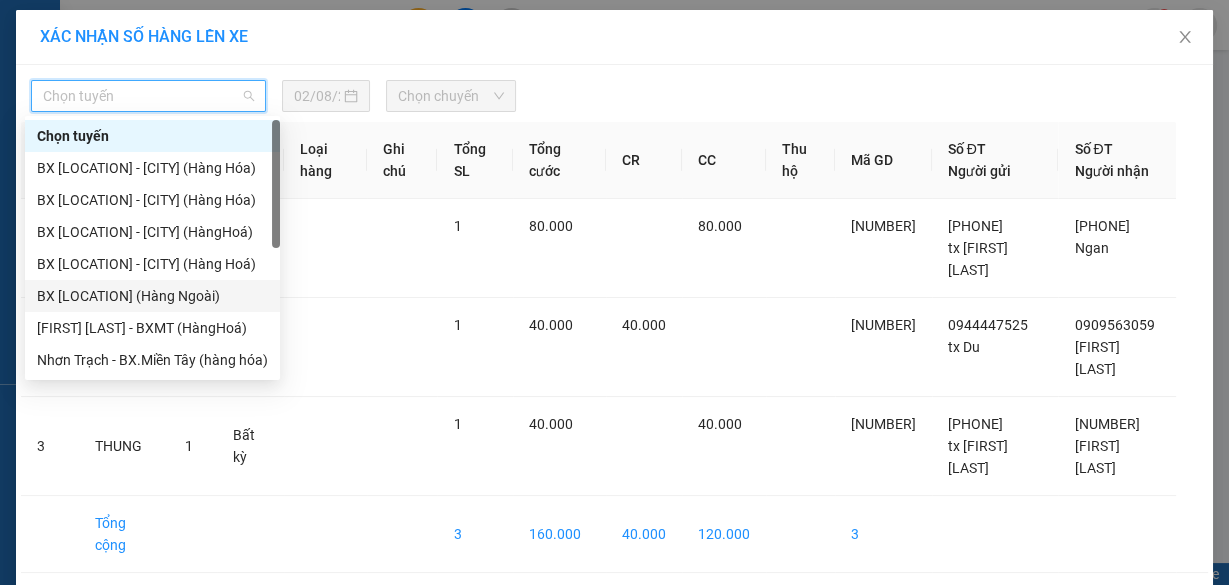 click on "BX [LOCATION]  (Hàng Ngoài)" at bounding box center [152, 296] 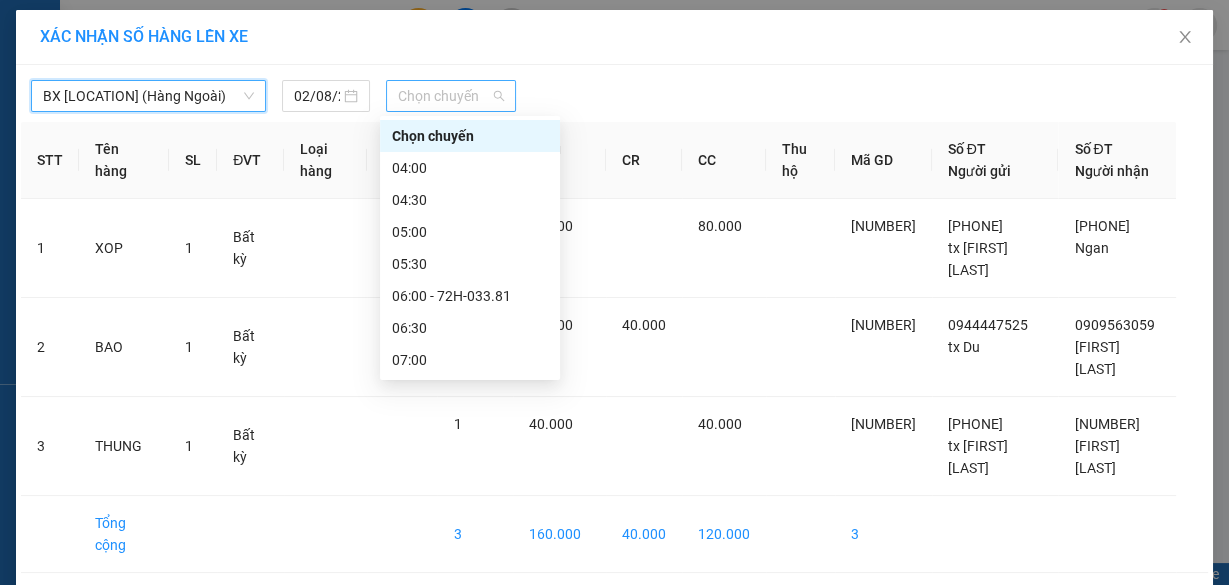 click on "Chọn chuyến" at bounding box center (451, 96) 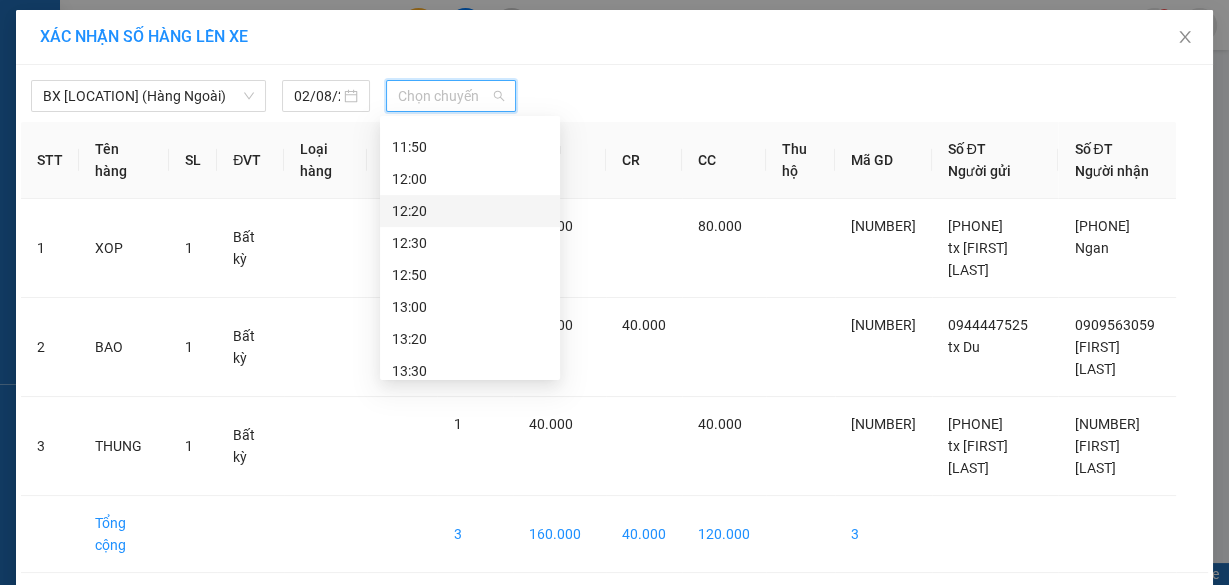 scroll, scrollTop: 880, scrollLeft: 0, axis: vertical 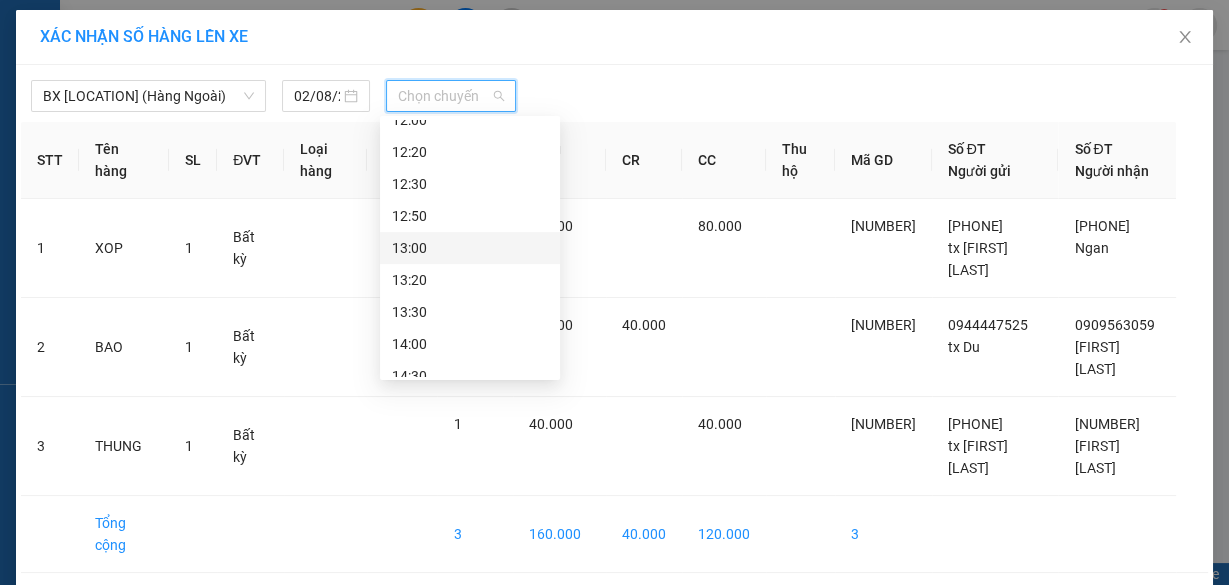 click on "13:00" at bounding box center (470, 248) 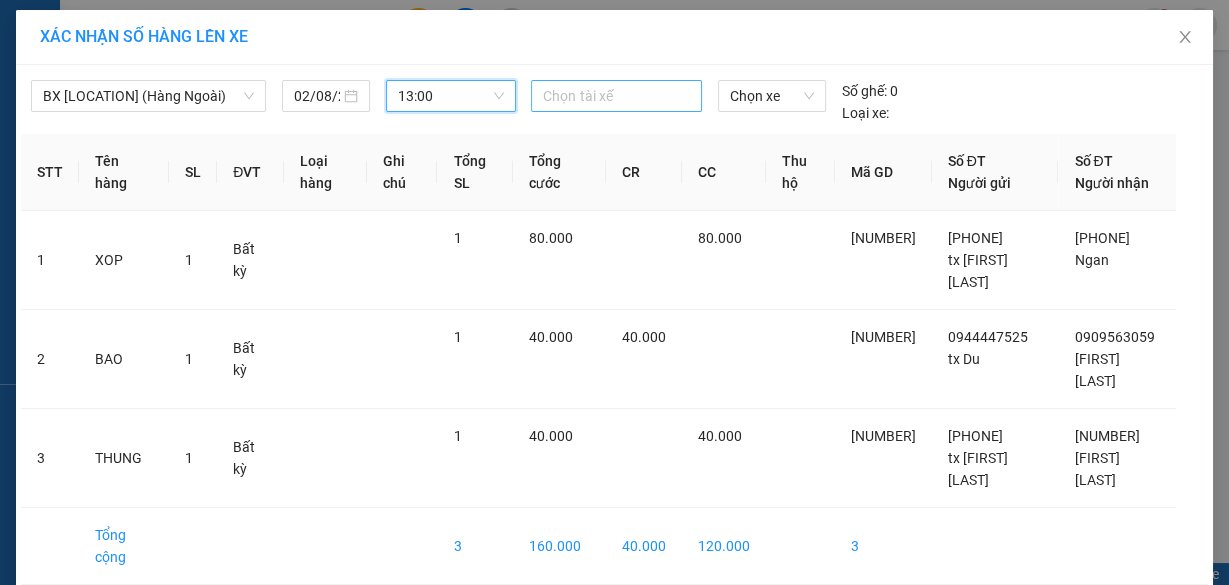 click at bounding box center [616, 96] 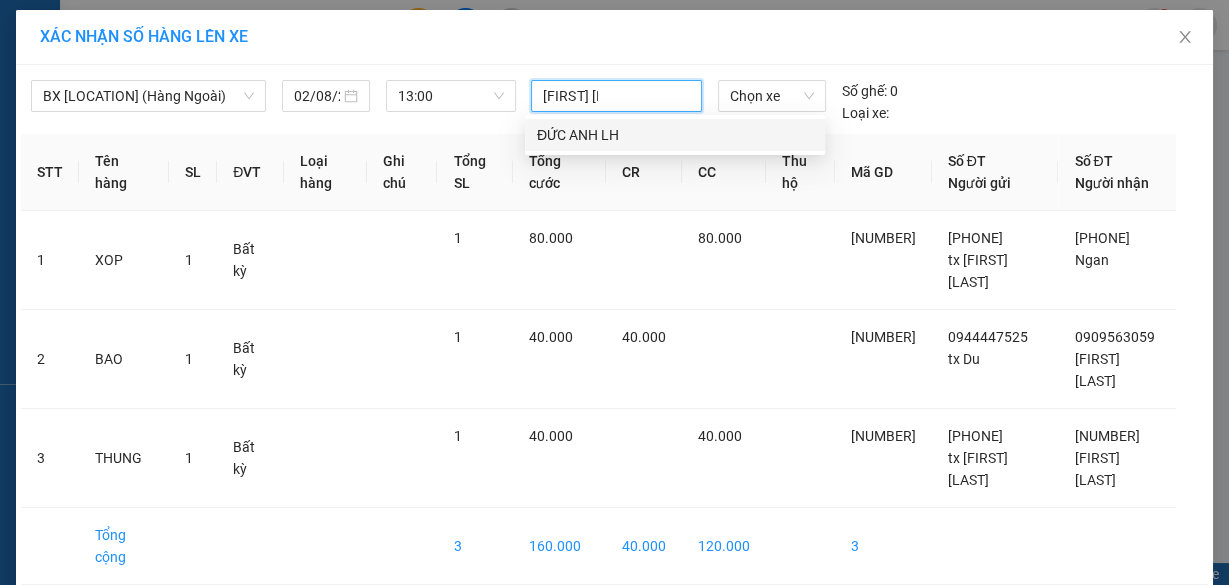 type on "[FIRST] [LAST]" 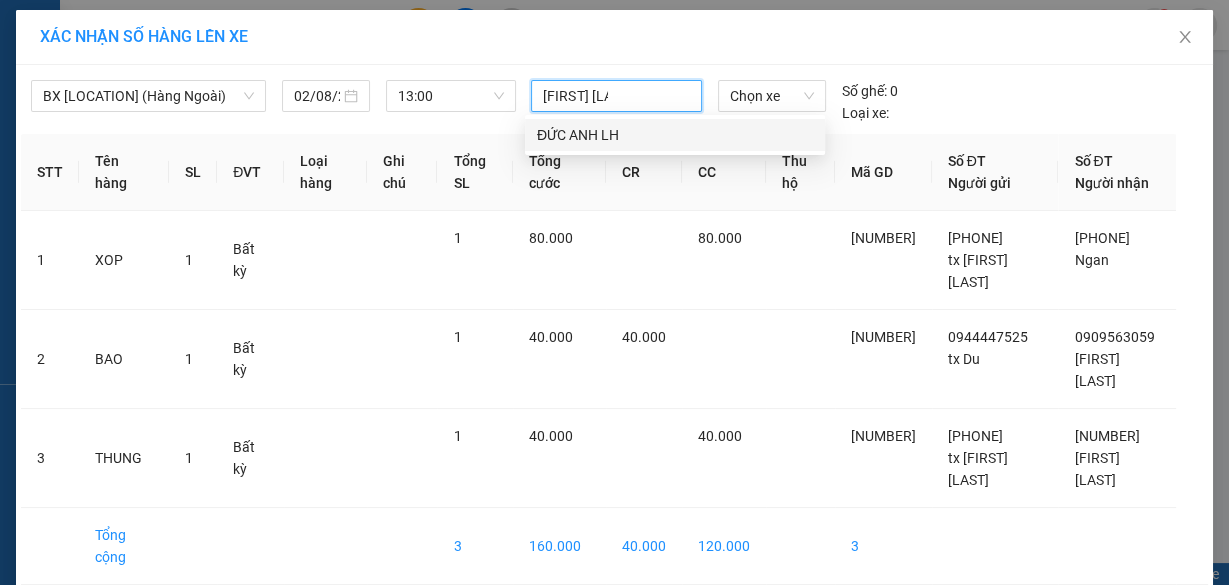 click on "ĐỨC ANH LH" at bounding box center [675, 135] 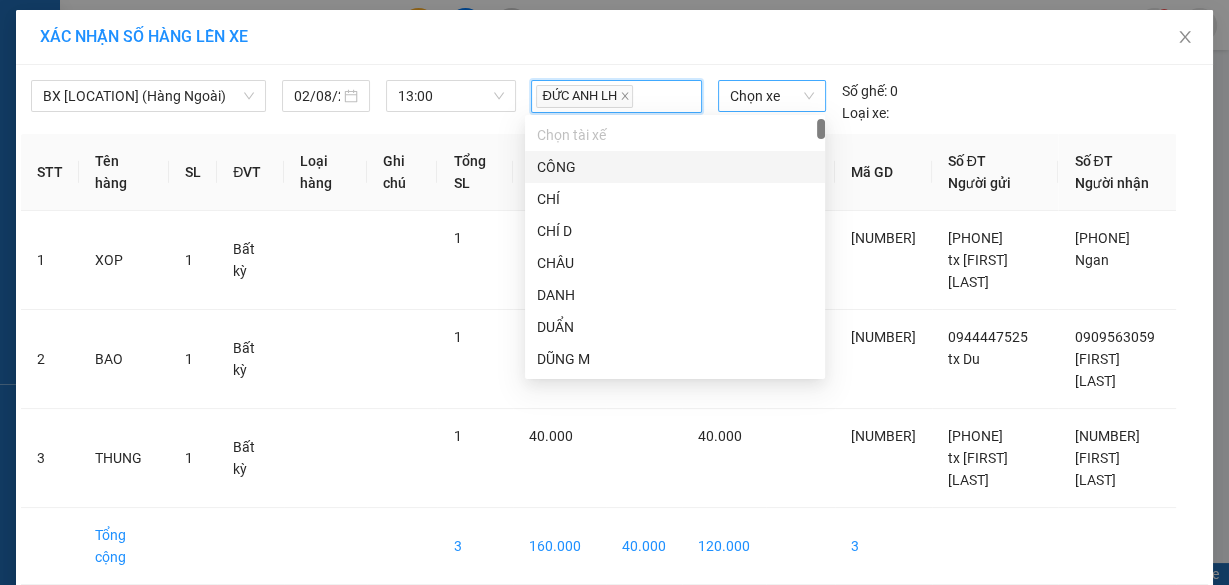 click on "Chọn xe" at bounding box center (772, 96) 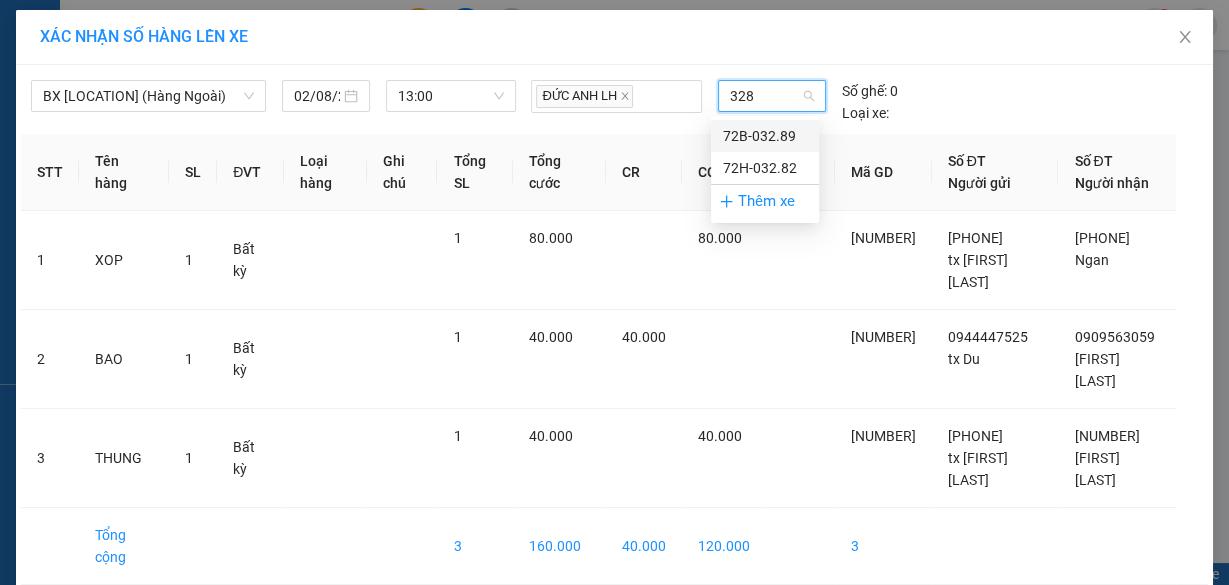 type on "3289" 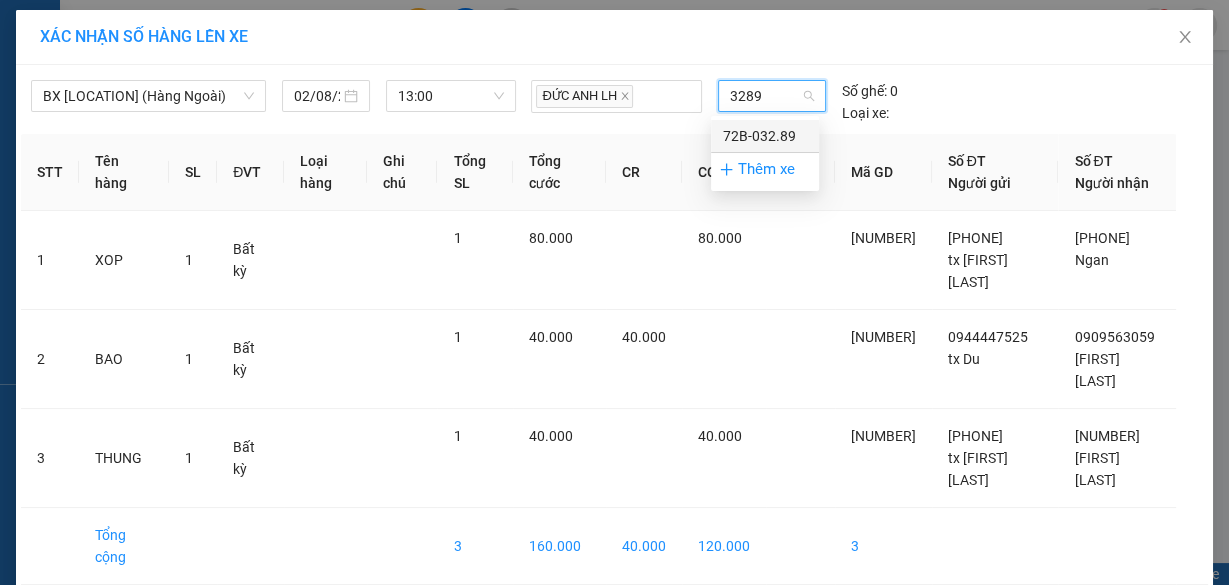click on "72B-032.89" at bounding box center (765, 136) 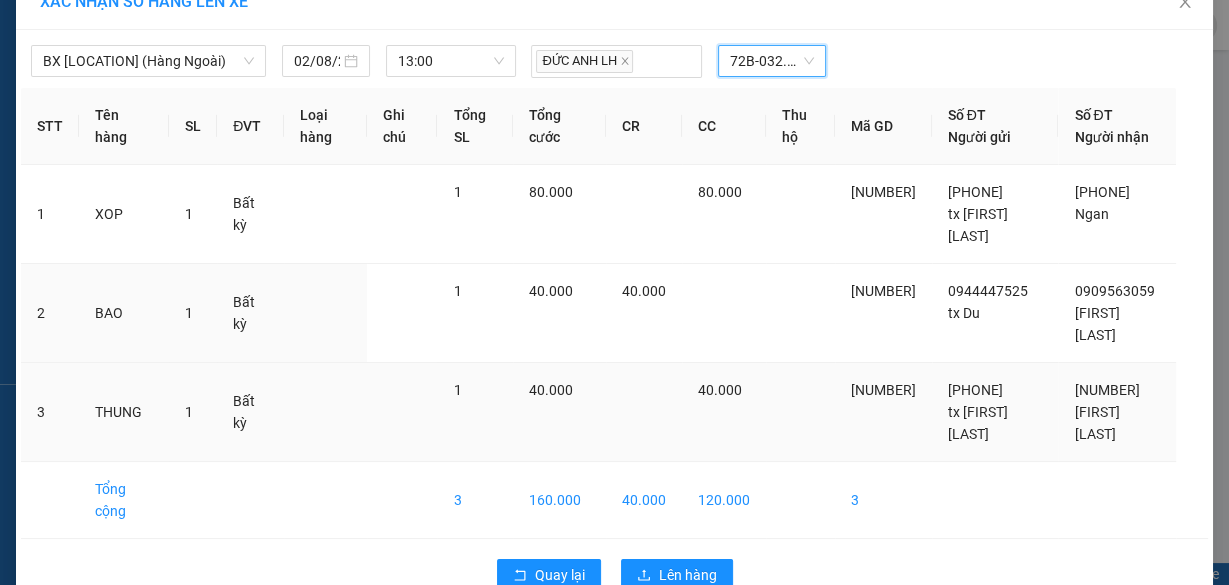 scroll, scrollTop: 55, scrollLeft: 0, axis: vertical 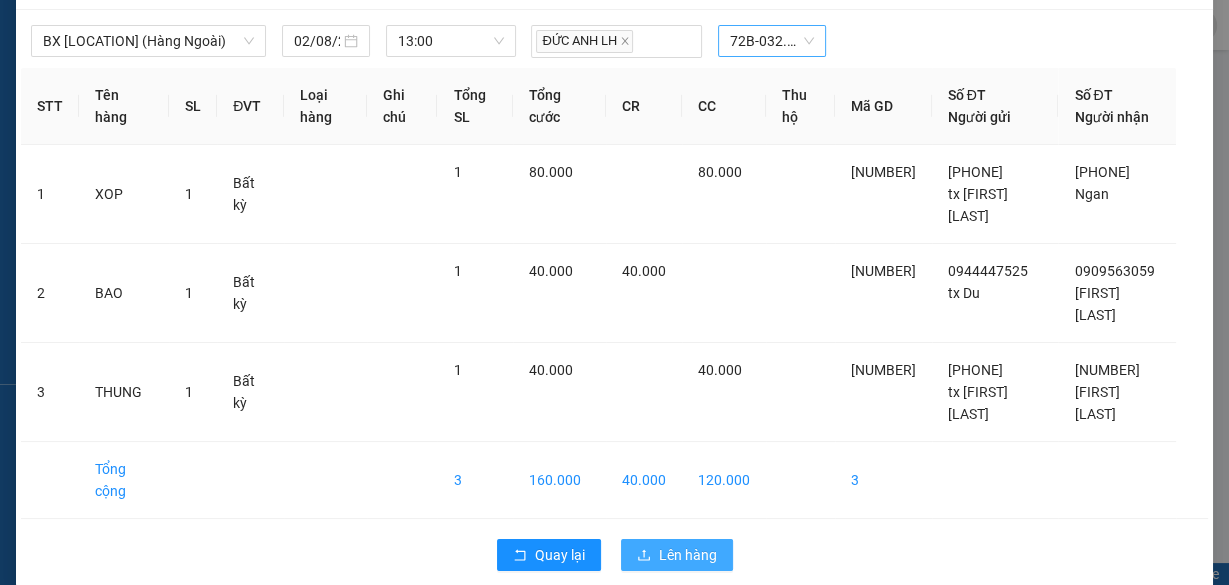 click on "Lên hàng" at bounding box center (688, 555) 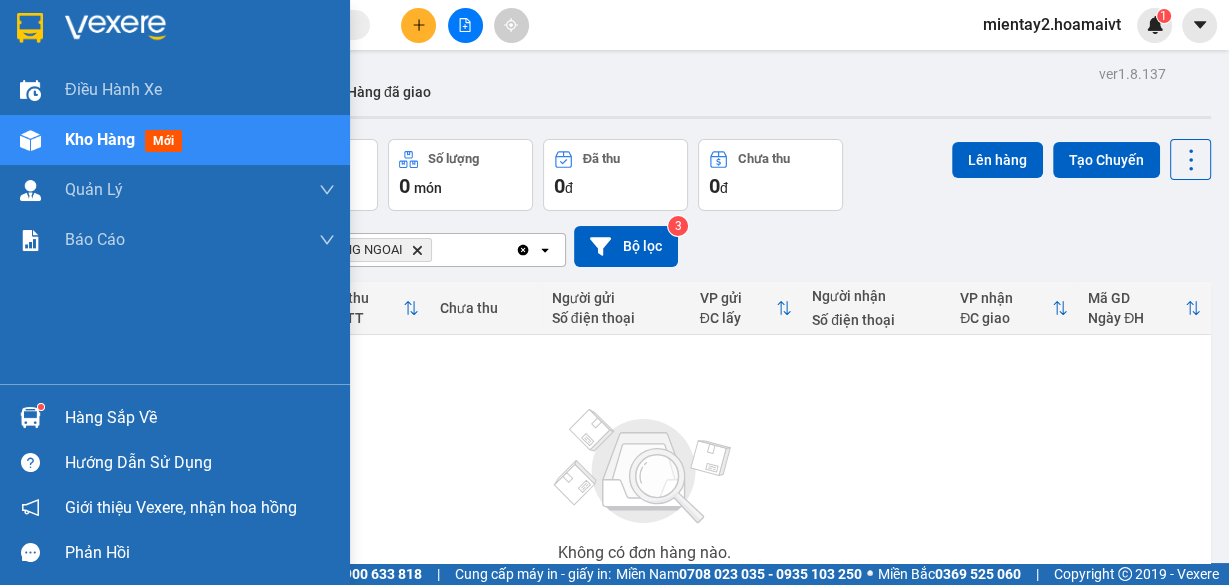 click at bounding box center [30, 417] 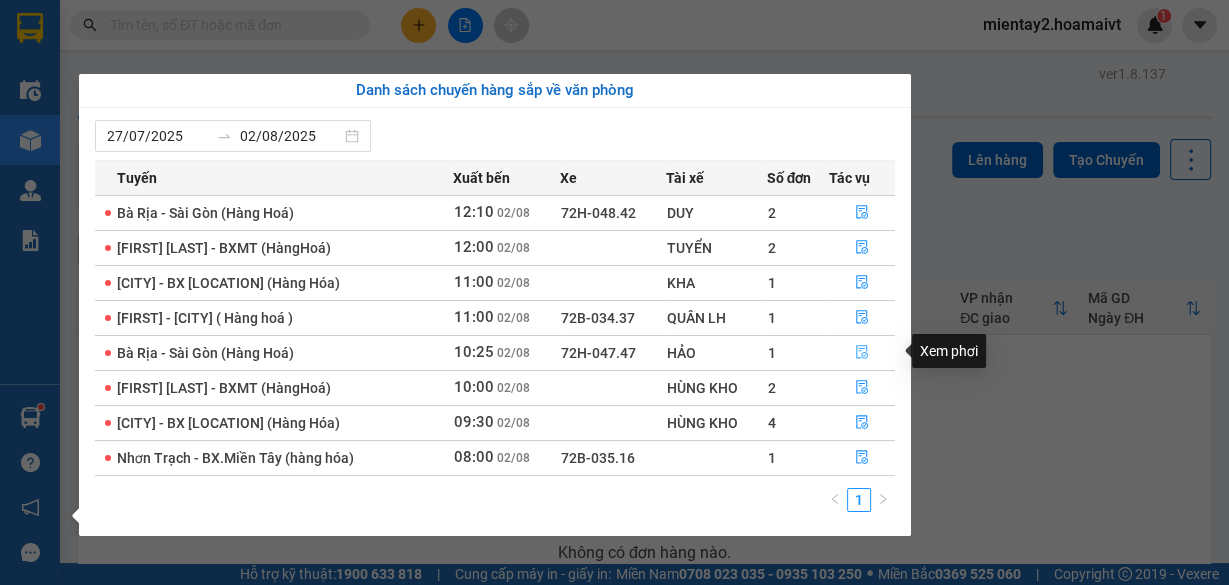 click 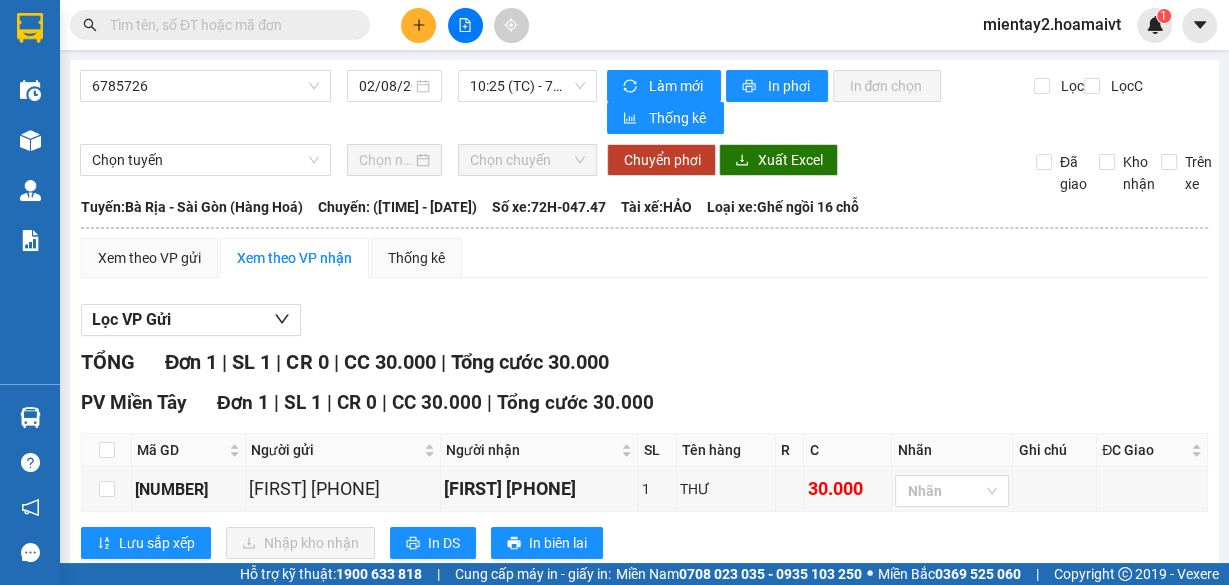 scroll, scrollTop: 49, scrollLeft: 0, axis: vertical 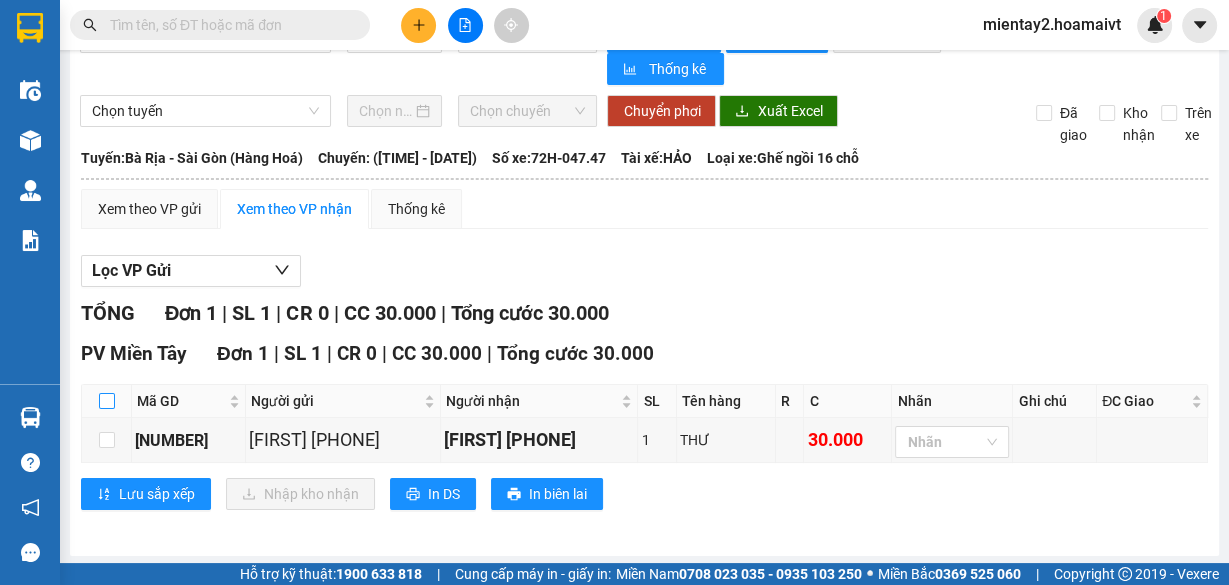 click at bounding box center (107, 401) 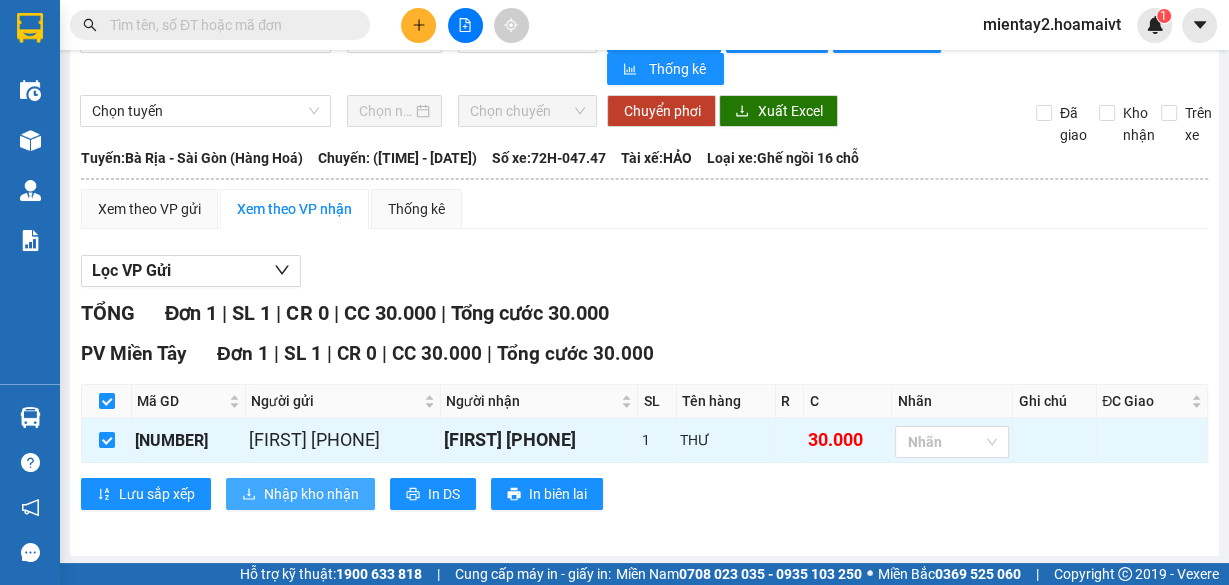 click on "Nhập kho nhận" at bounding box center (311, 494) 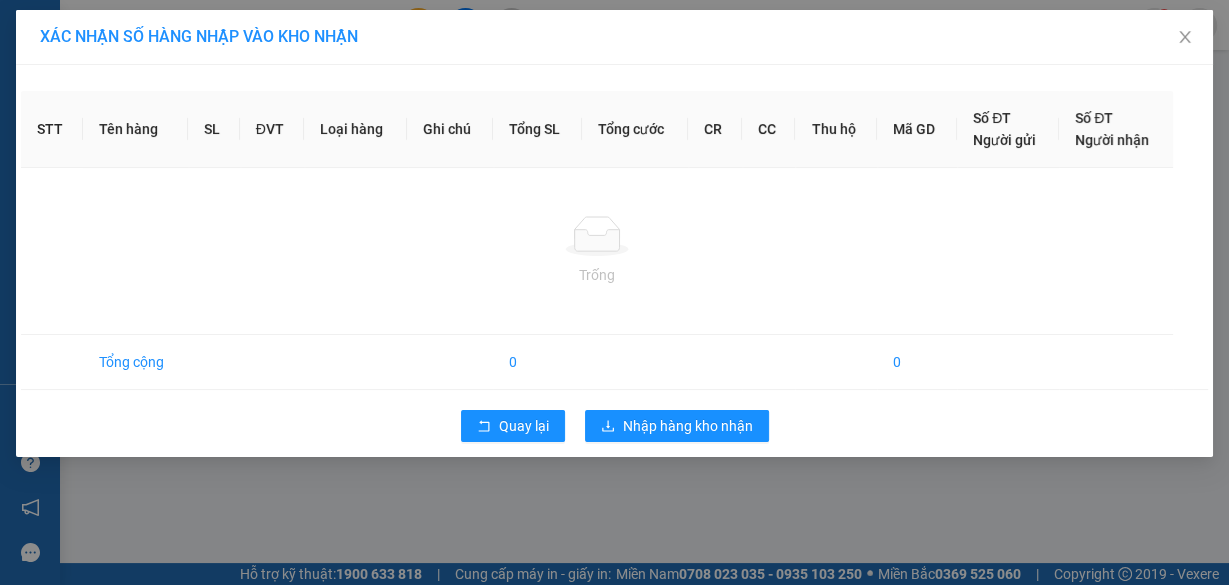 scroll, scrollTop: 0, scrollLeft: 0, axis: both 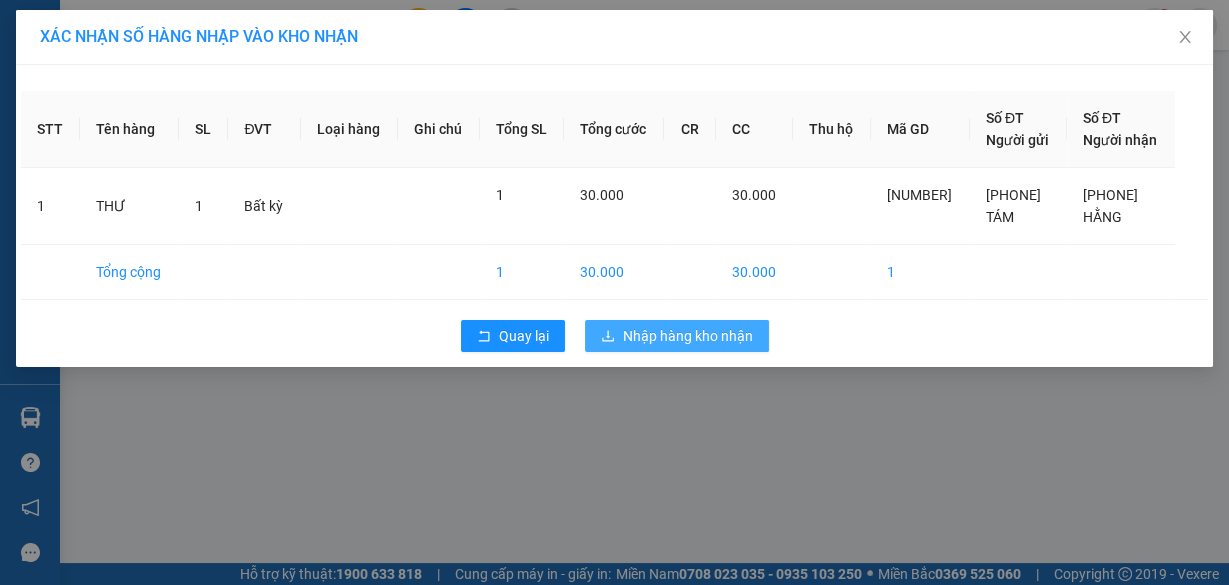 click on "Nhập hàng kho nhận" at bounding box center (688, 336) 